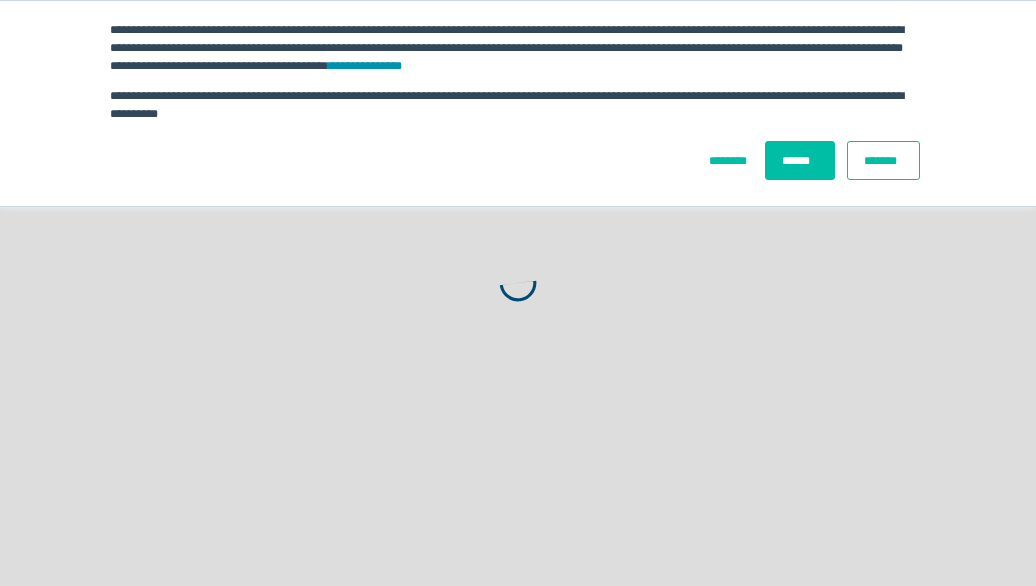 scroll, scrollTop: 0, scrollLeft: 0, axis: both 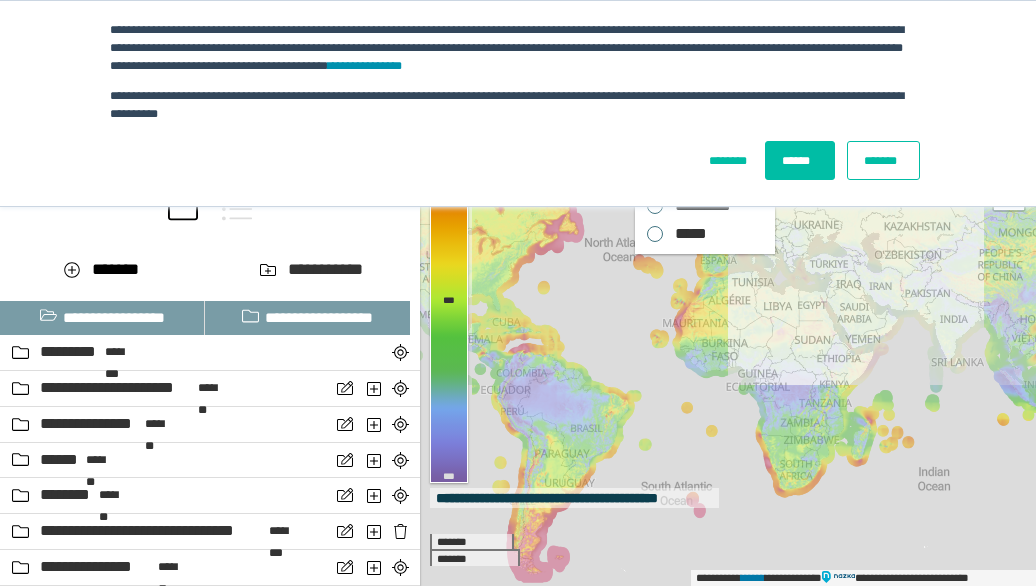 click on "*******" at bounding box center (883, 160) 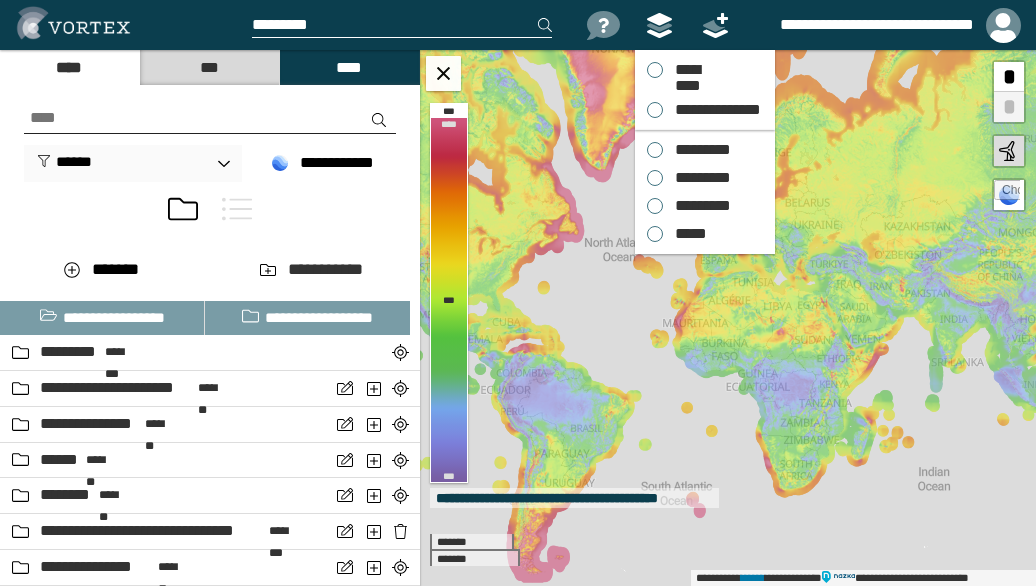 click on "*********" at bounding box center [698, 150] 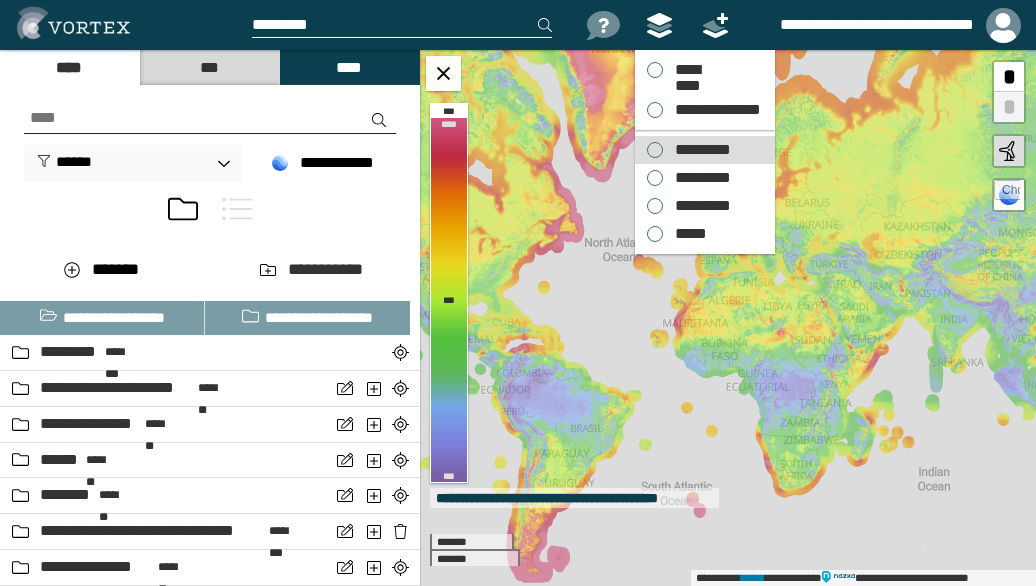 click on "*********" at bounding box center (698, 150) 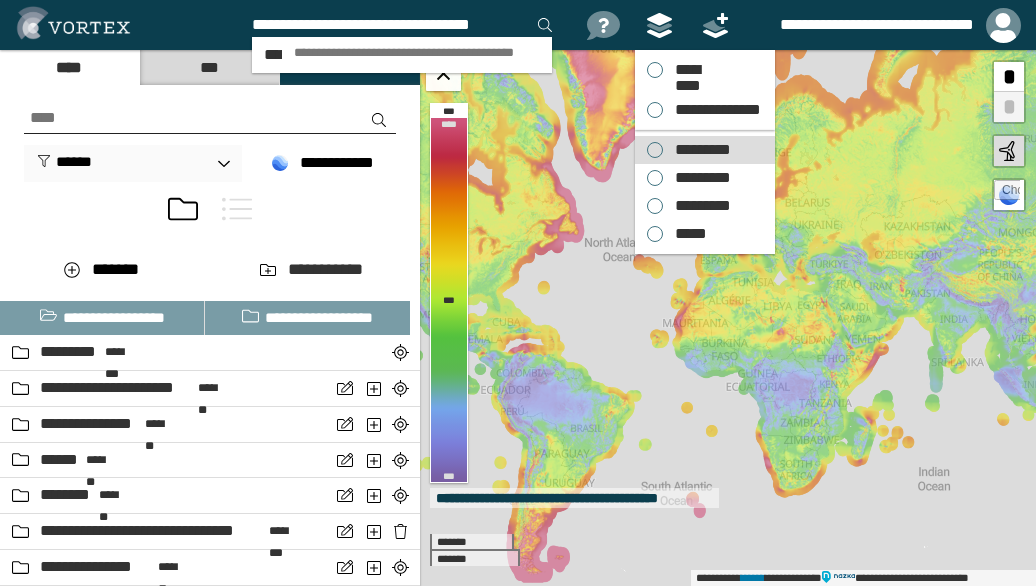 scroll, scrollTop: 0, scrollLeft: 2, axis: horizontal 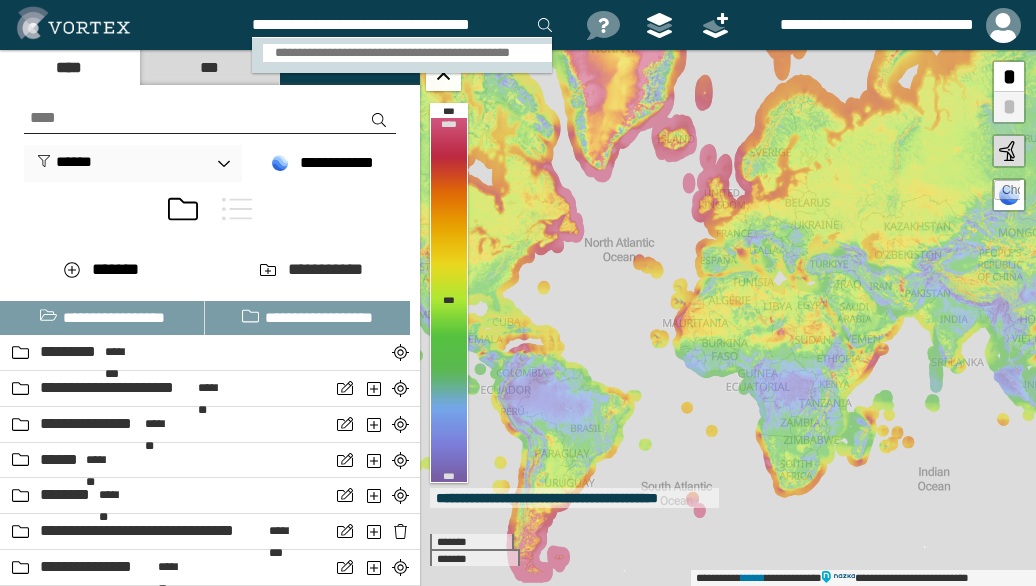type on "**********" 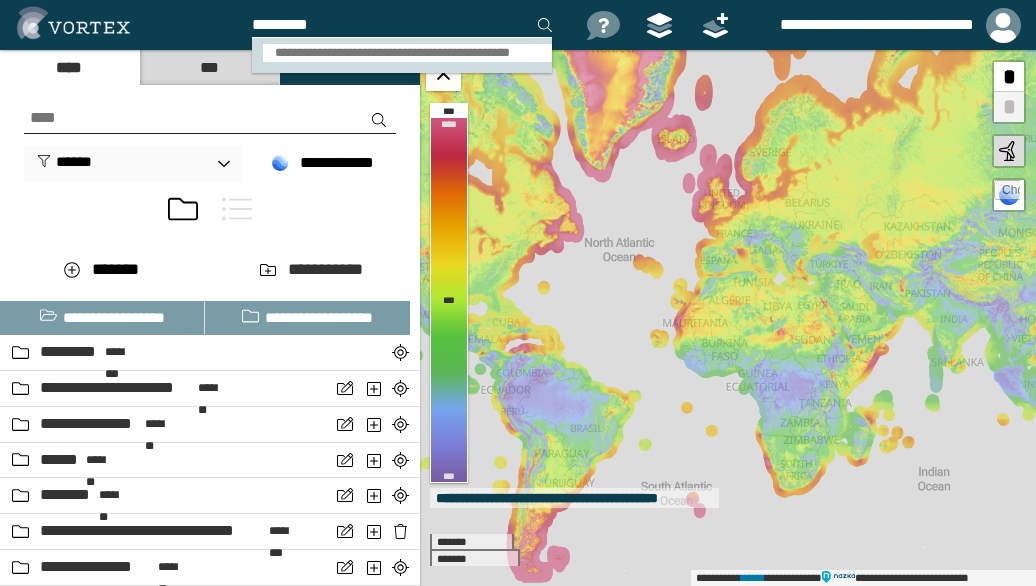 scroll, scrollTop: 0, scrollLeft: 0, axis: both 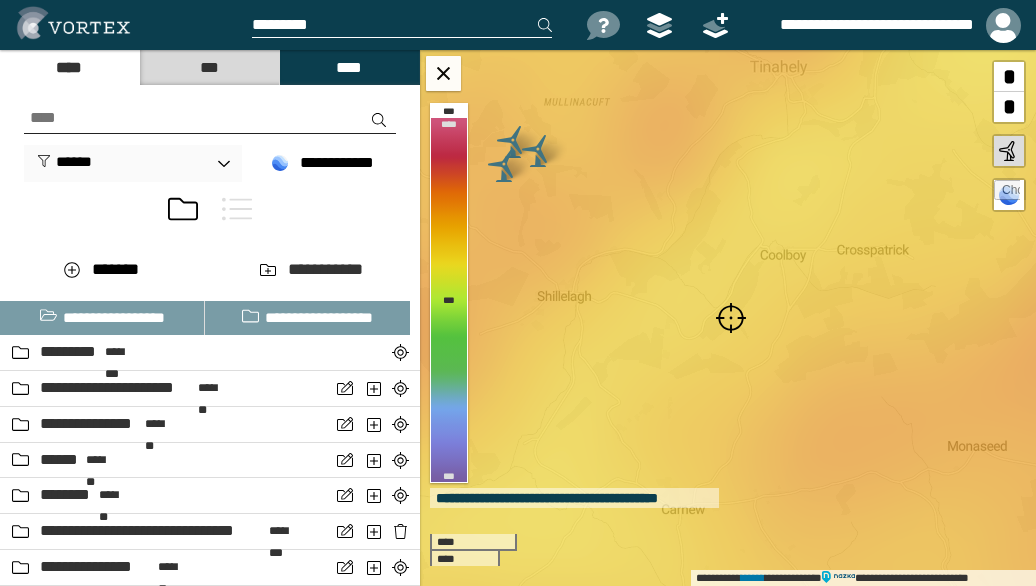 click at bounding box center [731, 318] 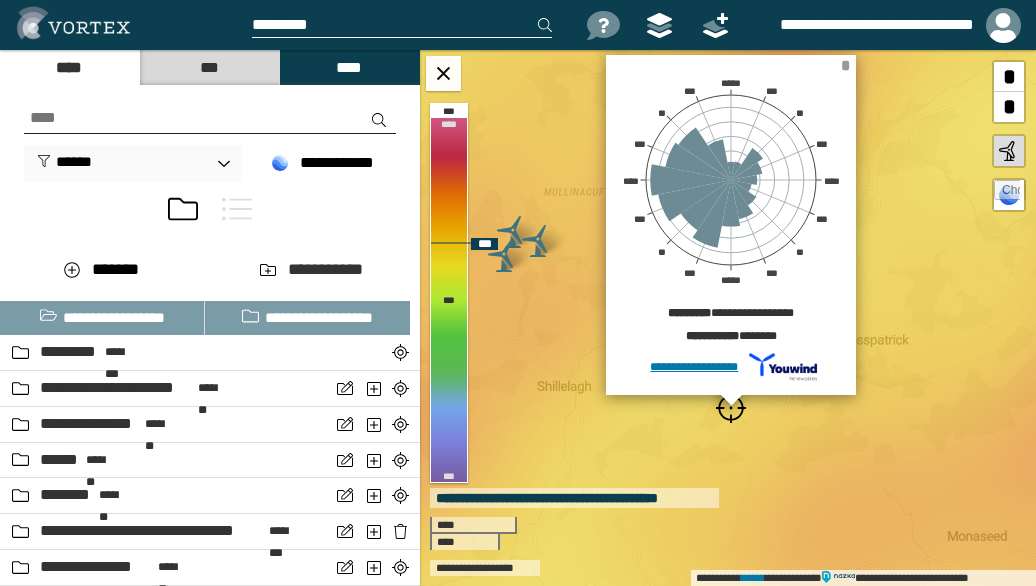 click on "*" at bounding box center (845, 65) 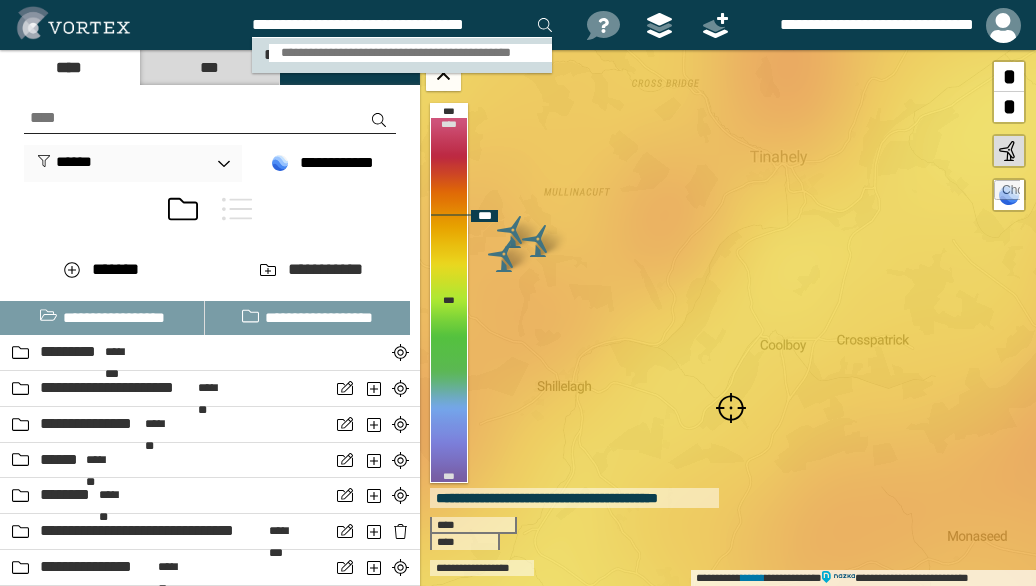 type on "**********" 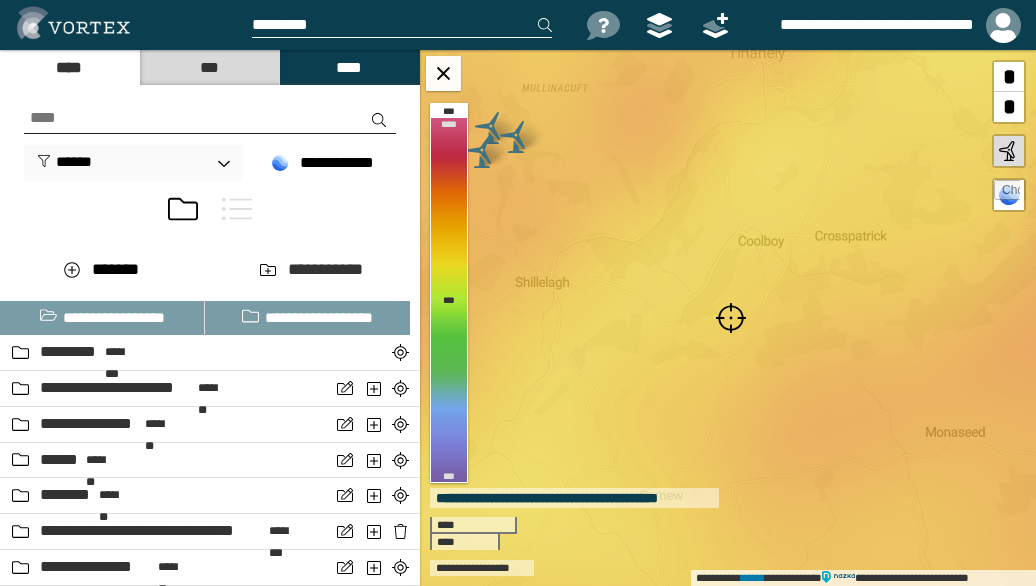 click at bounding box center [731, 318] 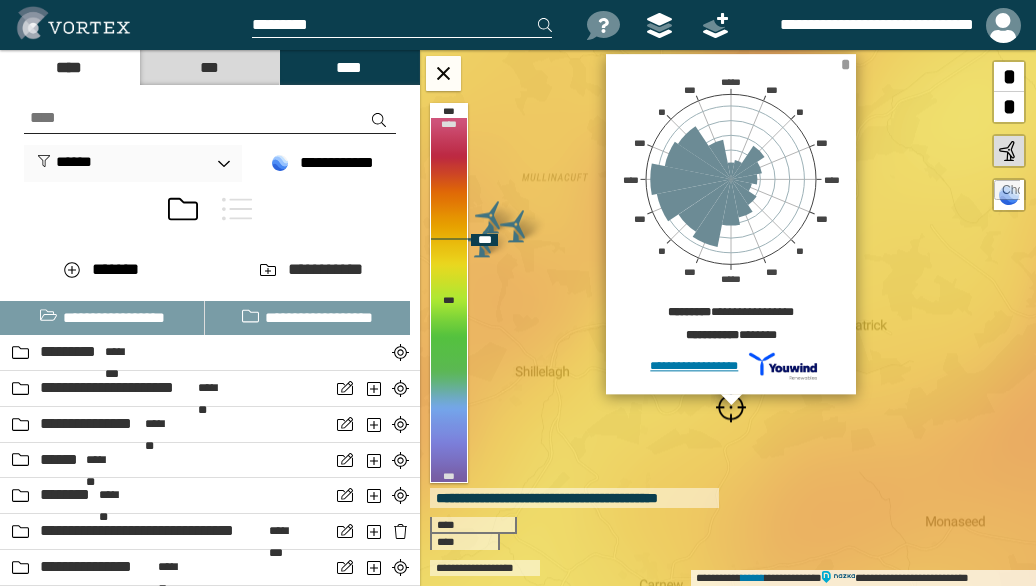 click on "*" at bounding box center [845, 64] 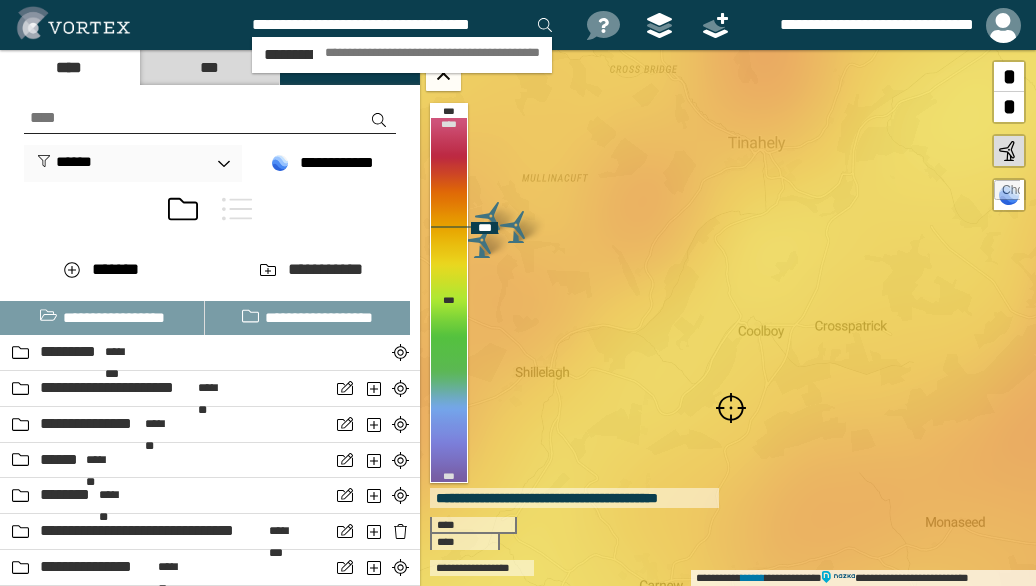 scroll, scrollTop: 0, scrollLeft: 2, axis: horizontal 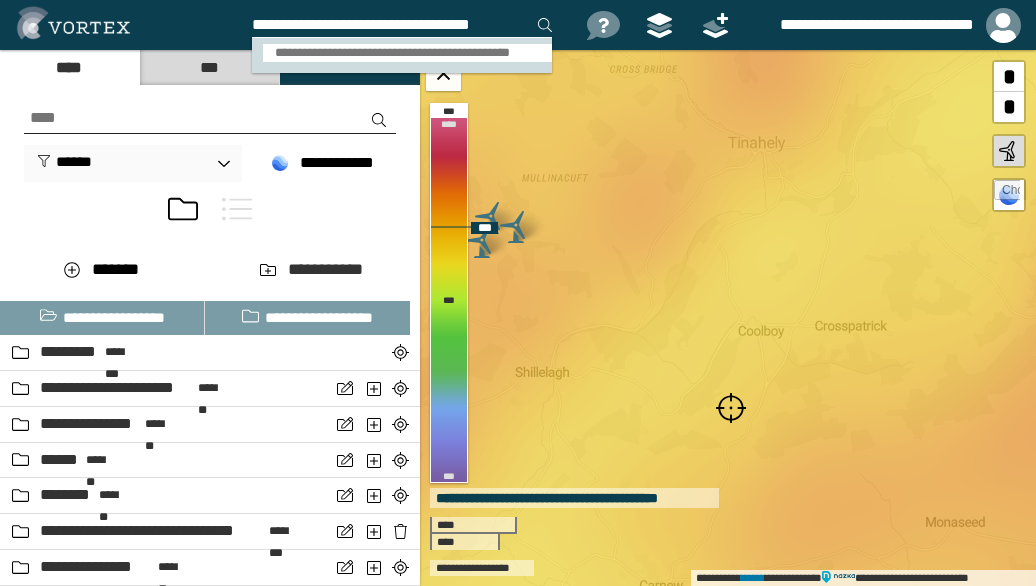 type on "**********" 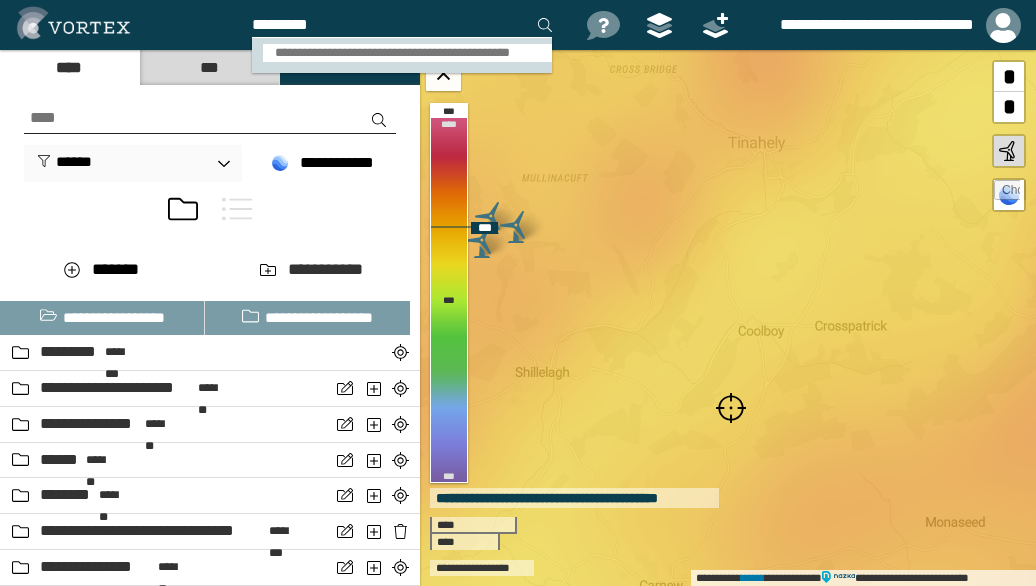 scroll, scrollTop: 0, scrollLeft: 0, axis: both 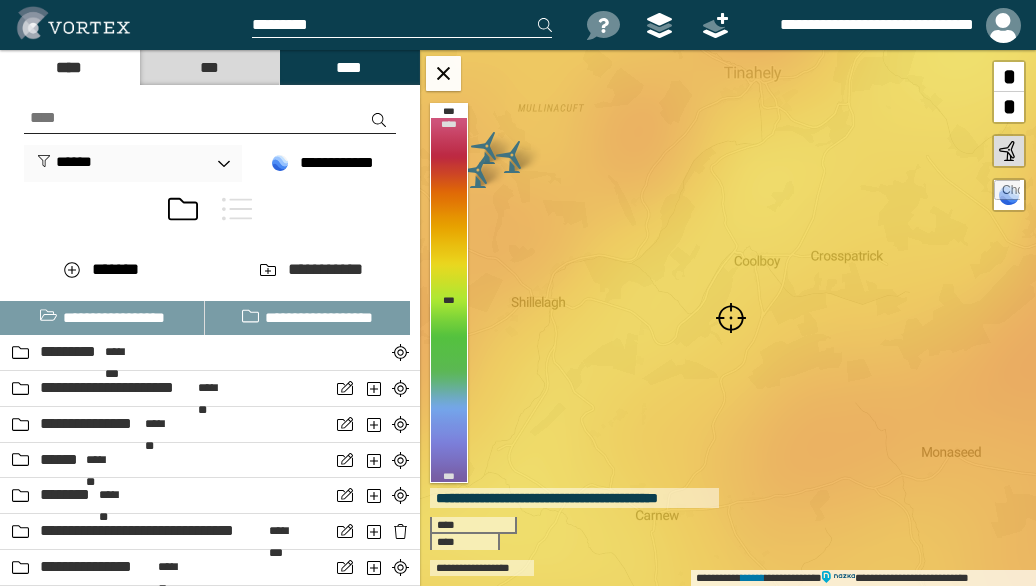 click at bounding box center (731, 318) 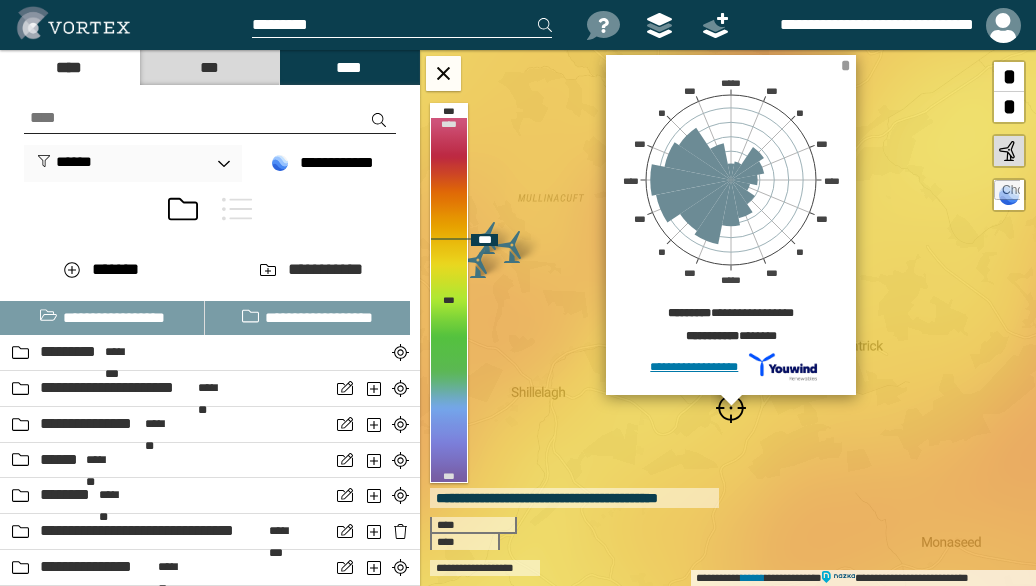click on "*" at bounding box center [845, 65] 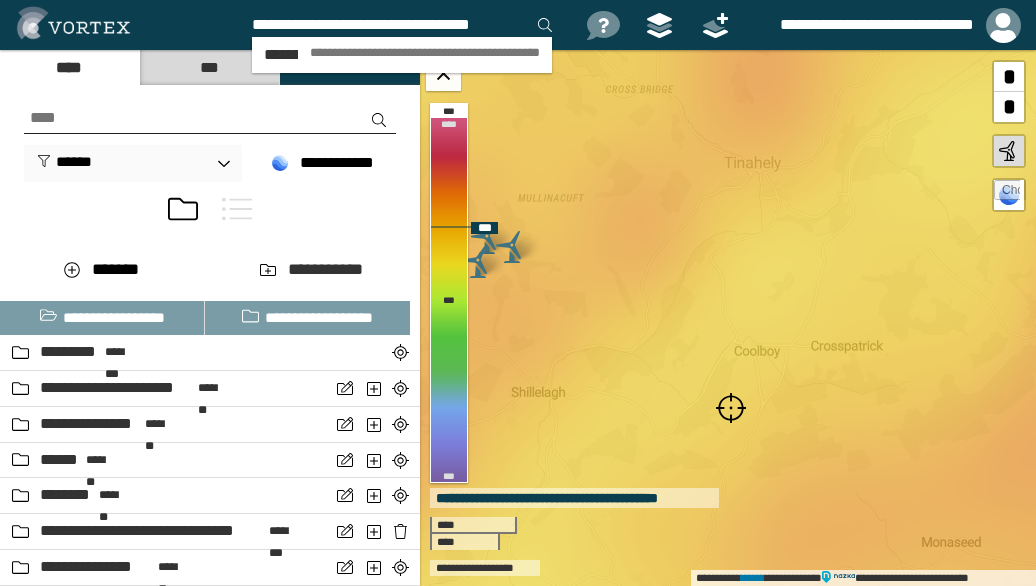 scroll, scrollTop: 0, scrollLeft: 2, axis: horizontal 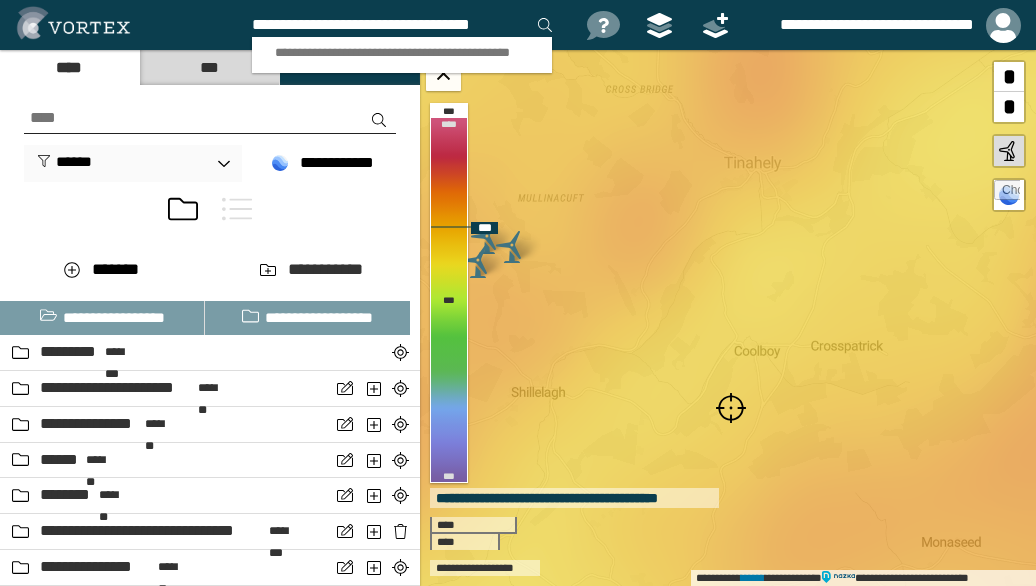 type on "**********" 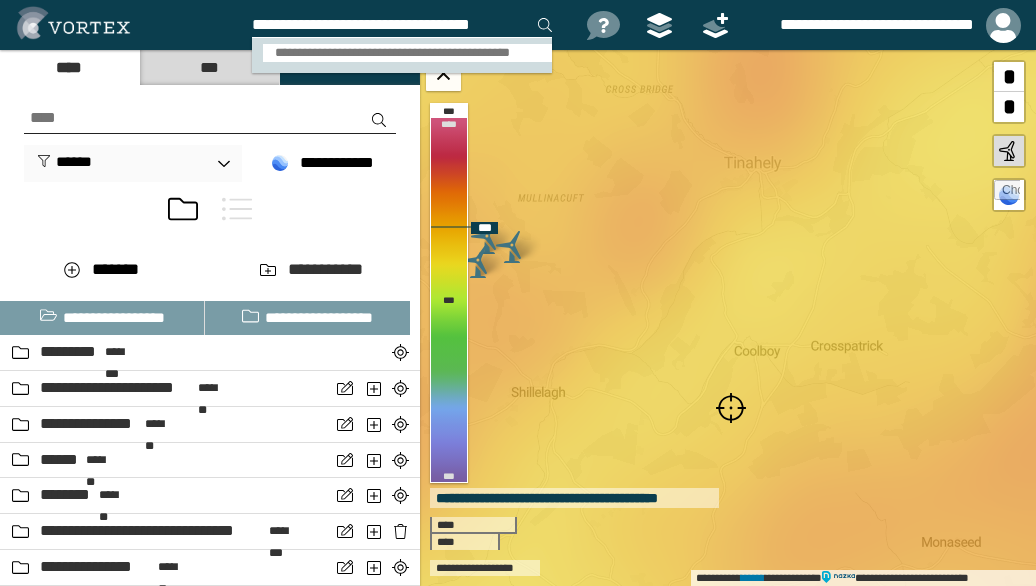 click on "**********" at bounding box center [408, 53] 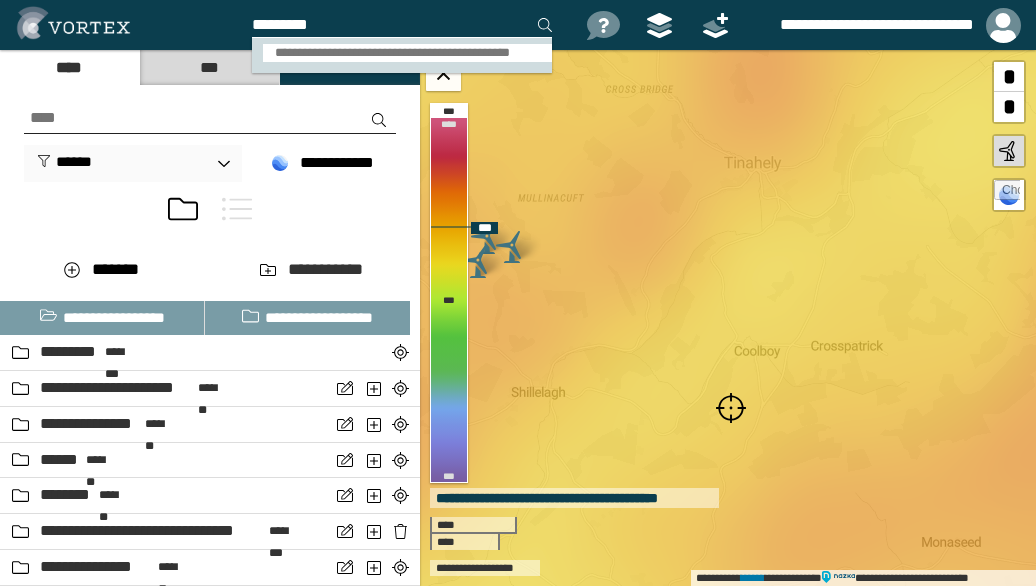 scroll, scrollTop: 0, scrollLeft: 0, axis: both 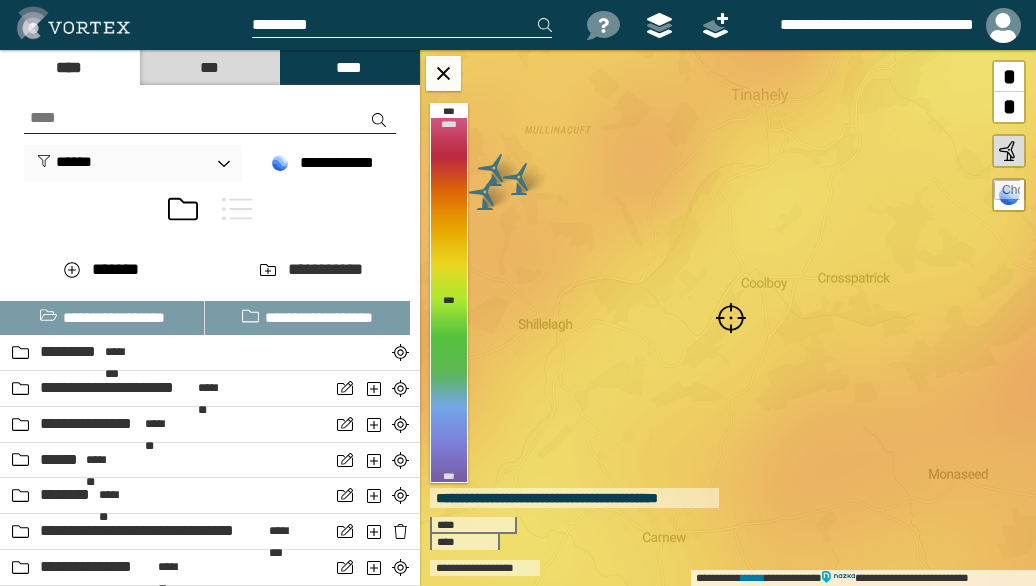 click at bounding box center (731, 318) 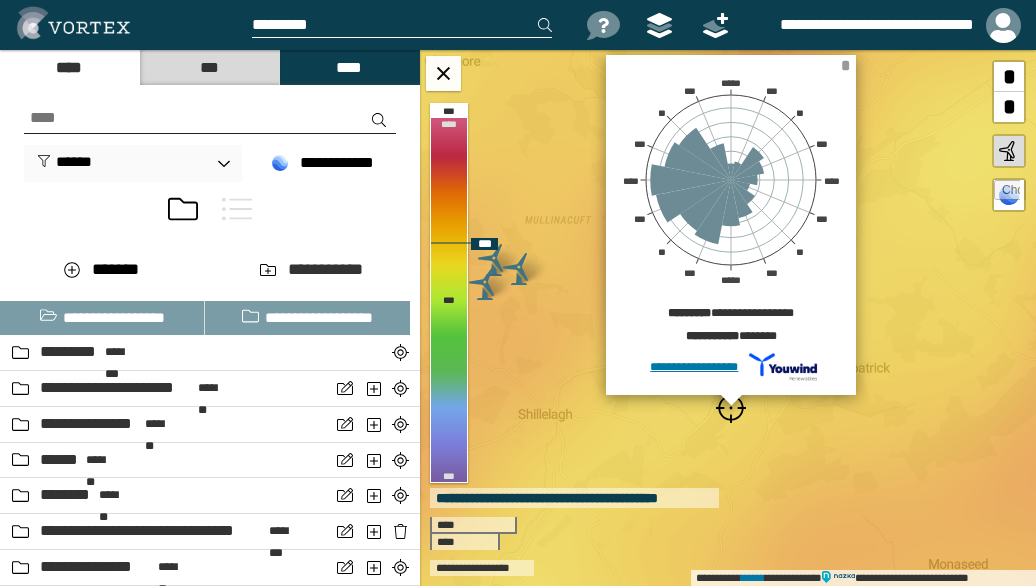 click on "*" at bounding box center (845, 65) 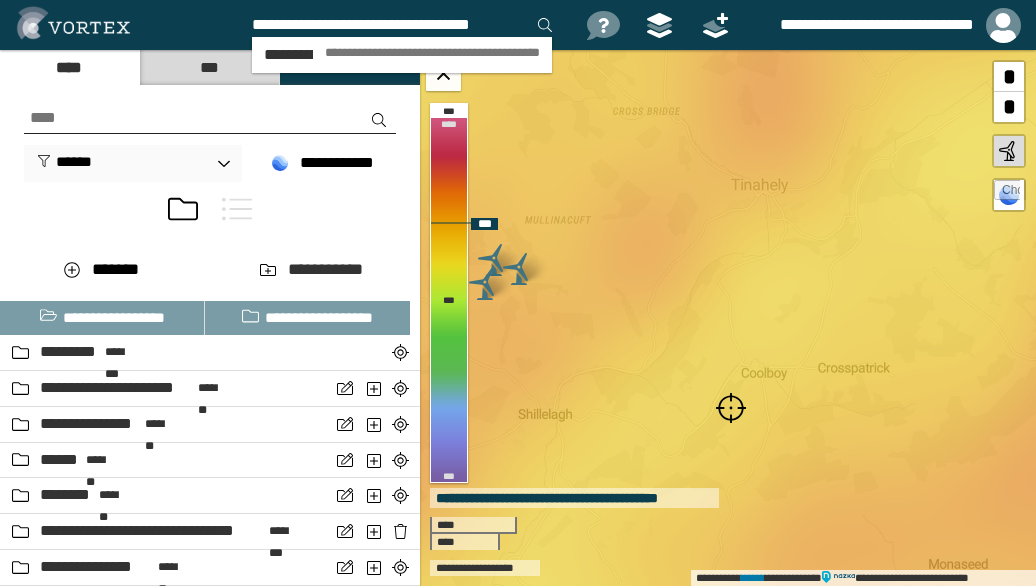 scroll, scrollTop: 0, scrollLeft: 2, axis: horizontal 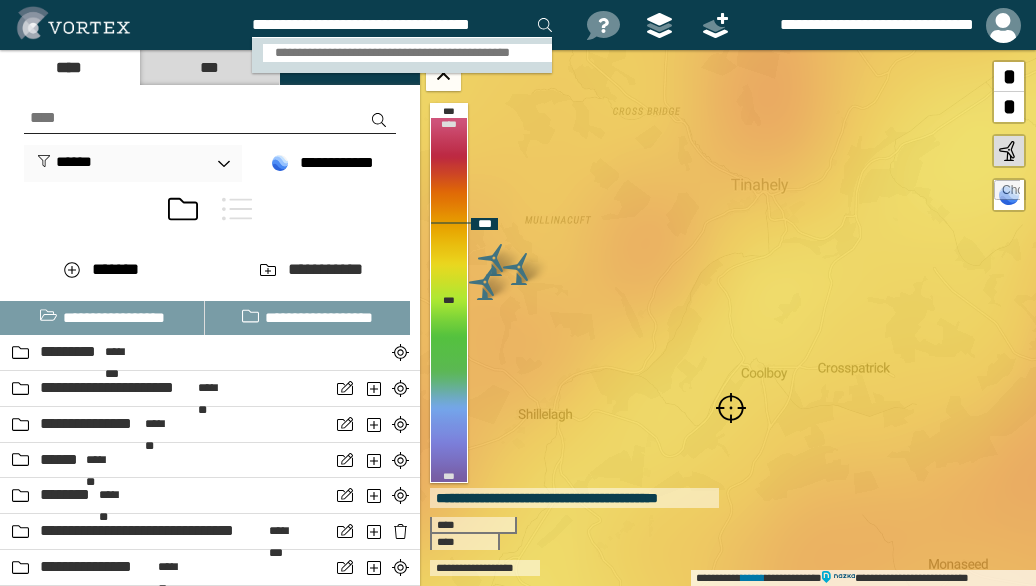 type on "**********" 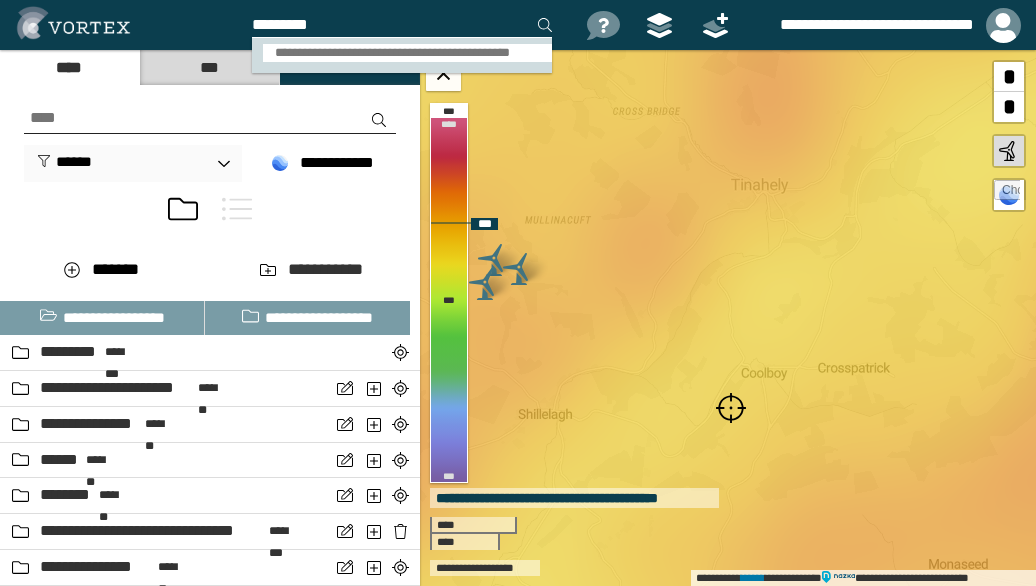 scroll, scrollTop: 0, scrollLeft: 0, axis: both 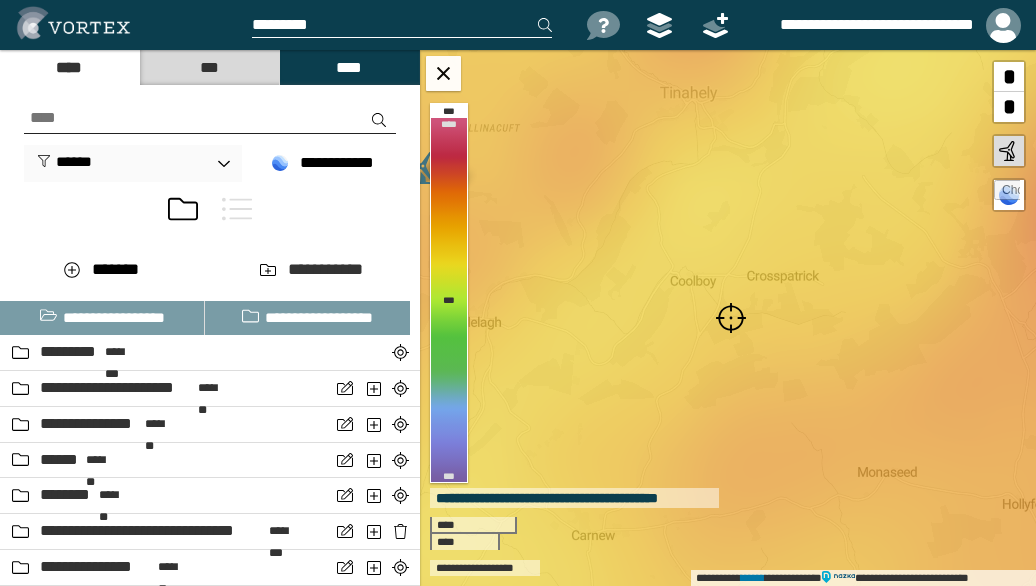 click at bounding box center (731, 318) 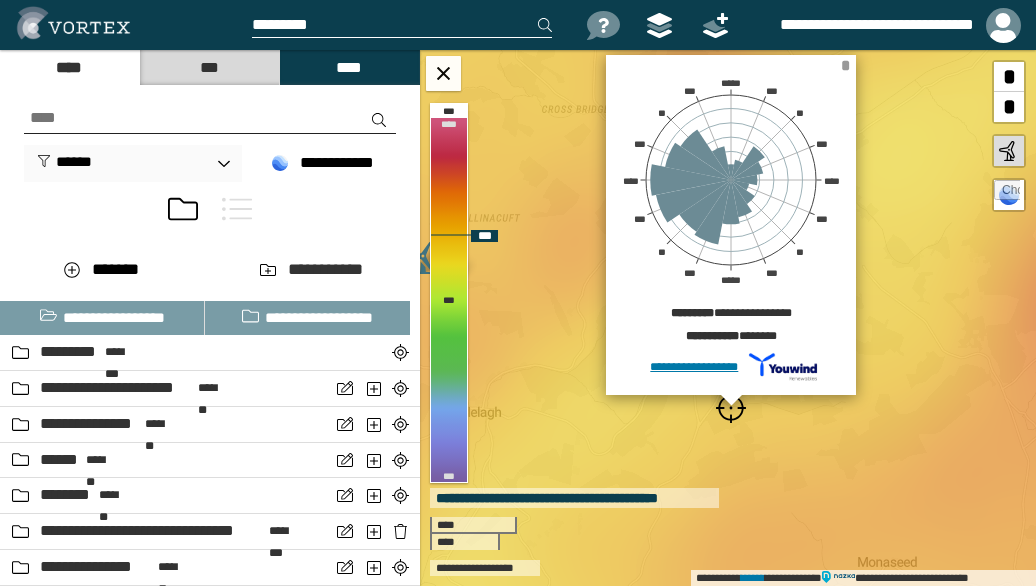 click on "*" at bounding box center (845, 65) 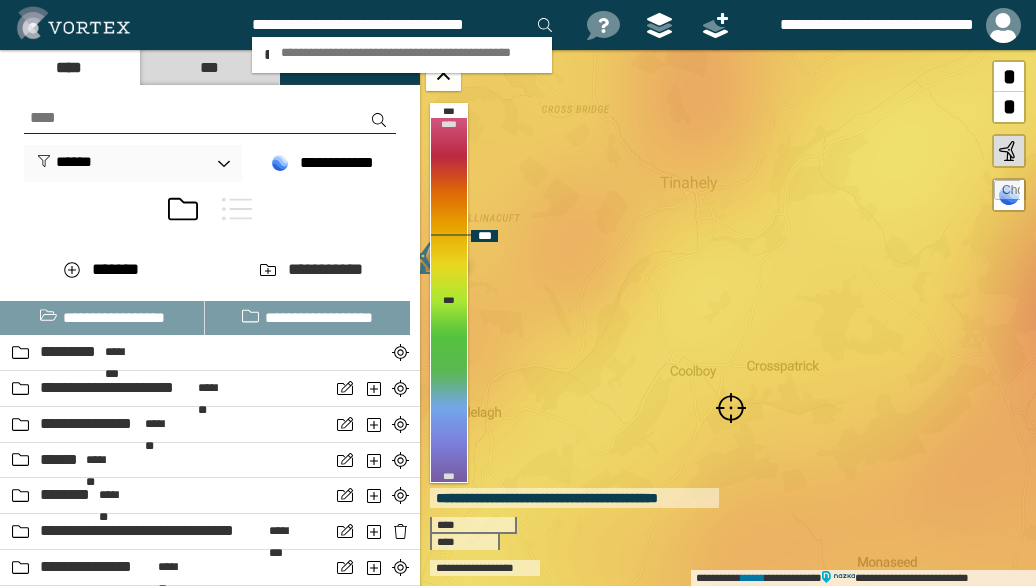 type on "**********" 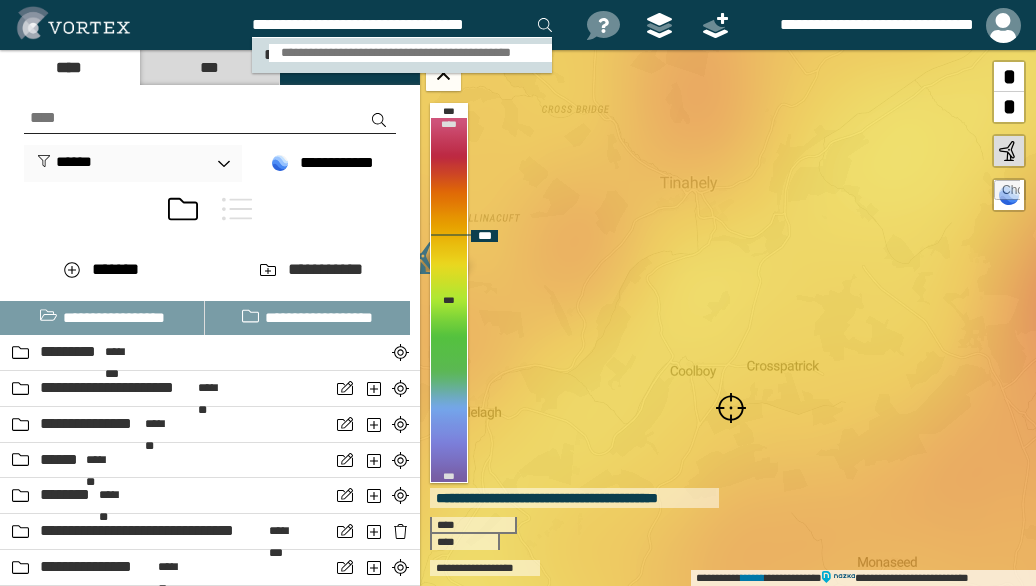 click on "**********" at bounding box center (410, 53) 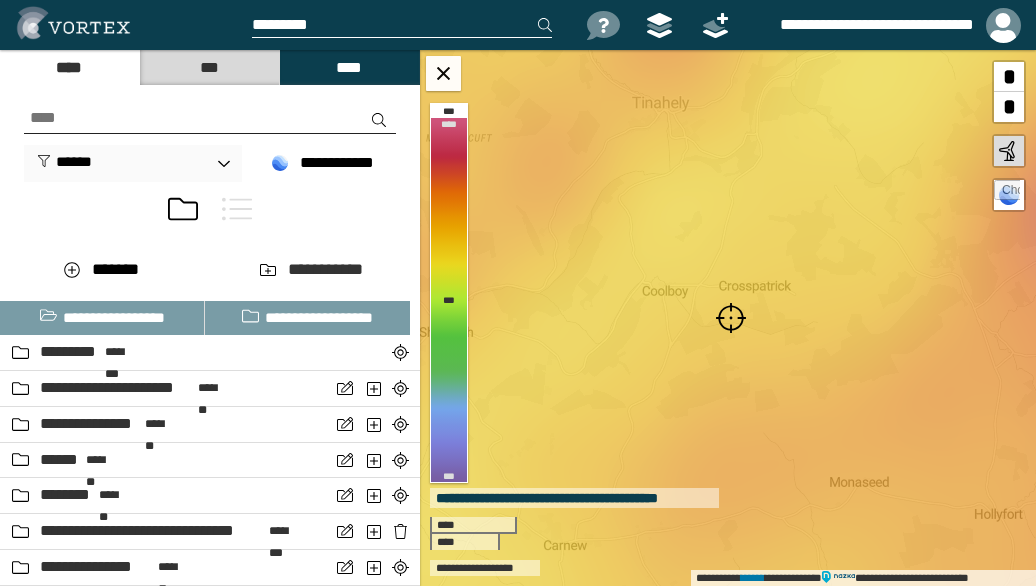 click at bounding box center (731, 318) 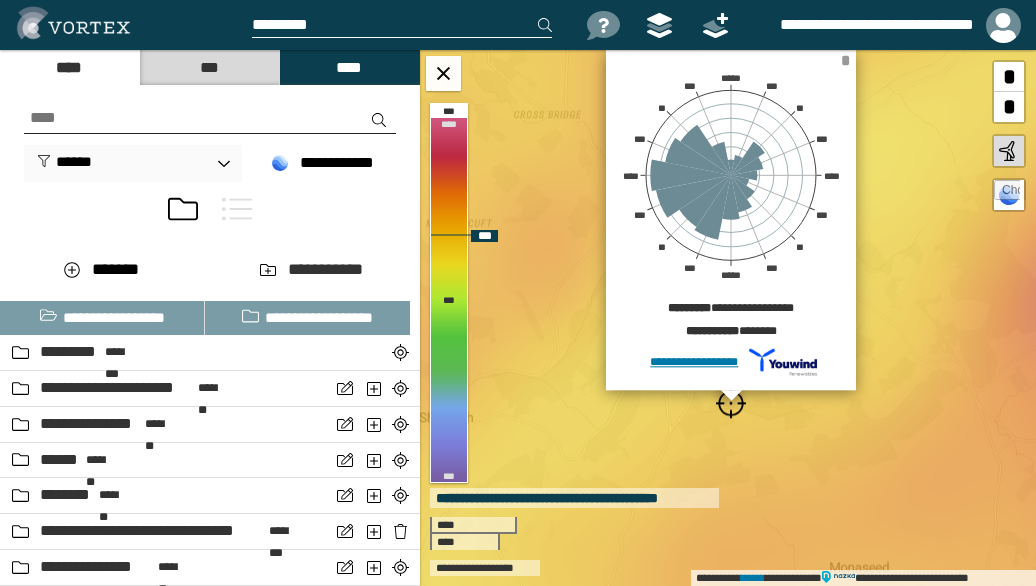 click on "*" at bounding box center (845, 60) 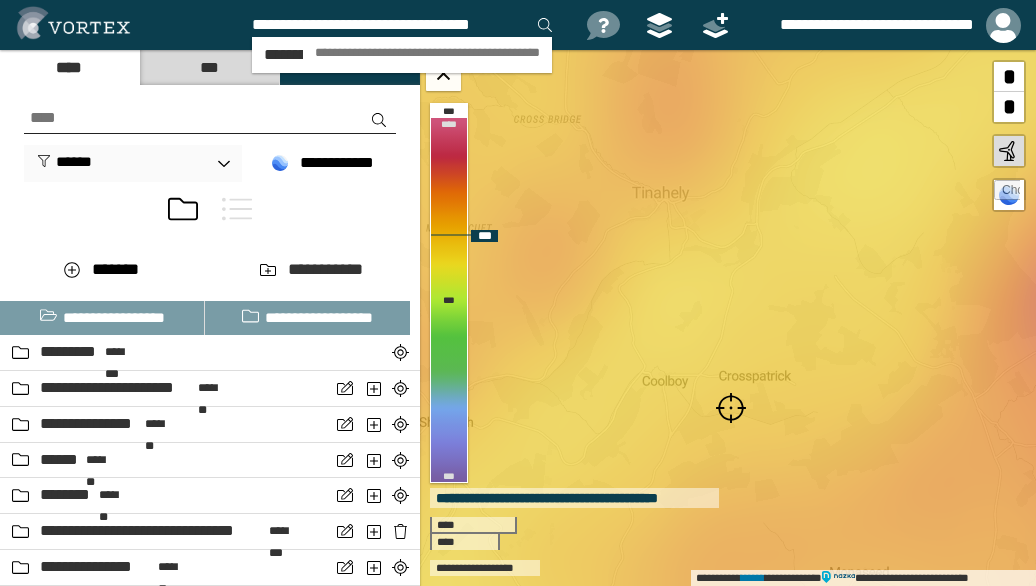 scroll, scrollTop: 0, scrollLeft: 2, axis: horizontal 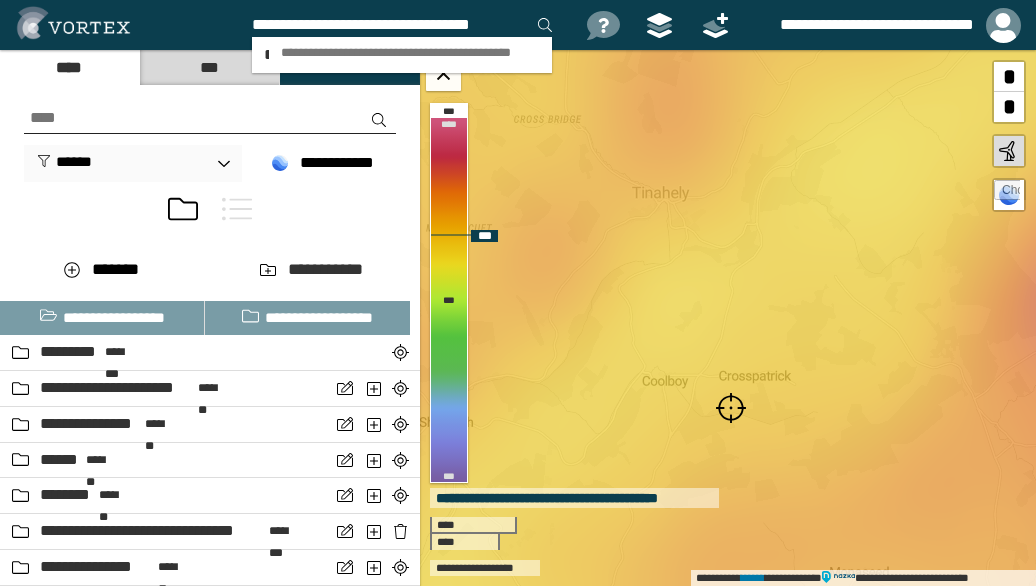 type on "**********" 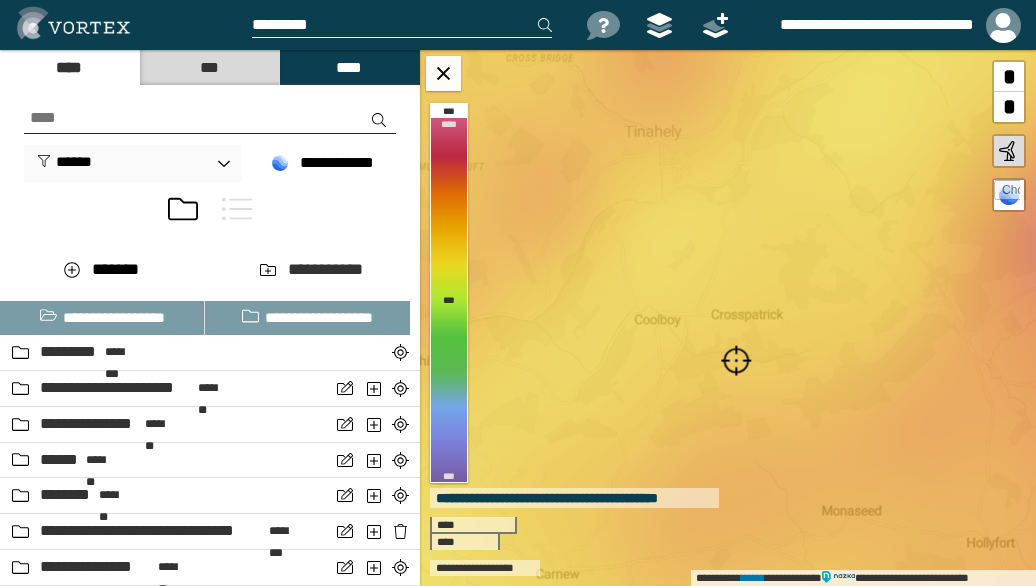 scroll, scrollTop: 0, scrollLeft: 0, axis: both 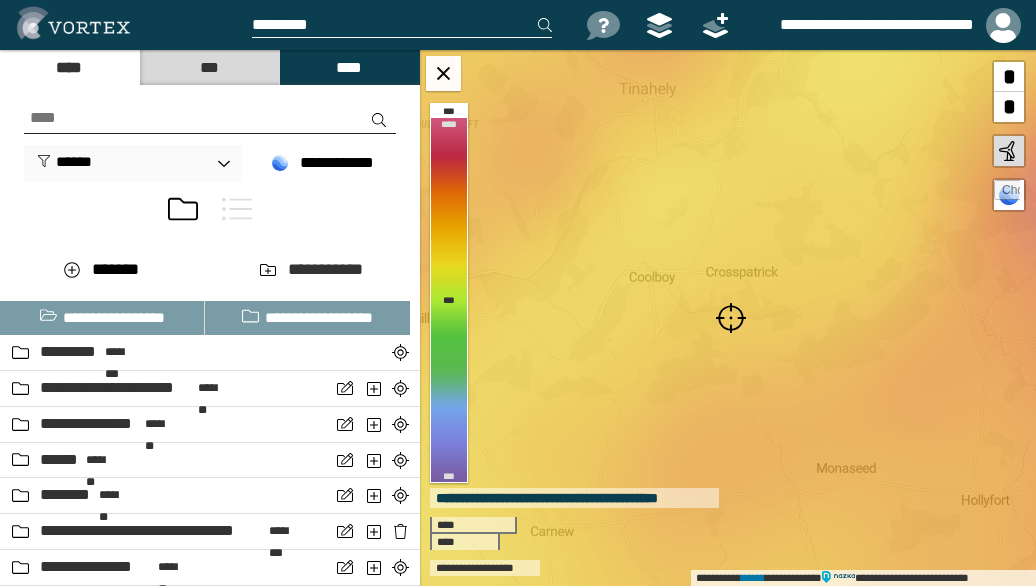 click at bounding box center (731, 318) 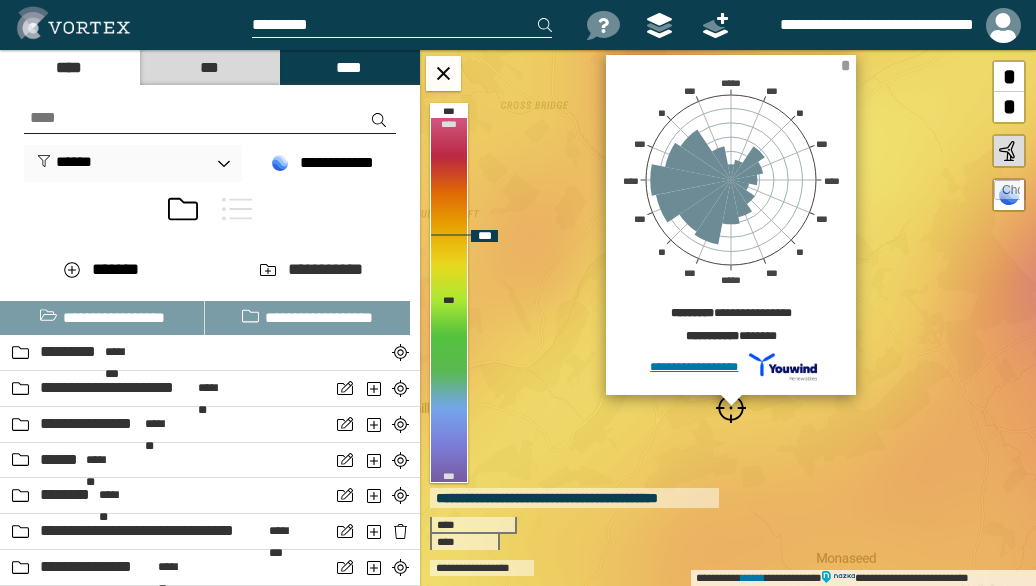 click on "*" at bounding box center [845, 65] 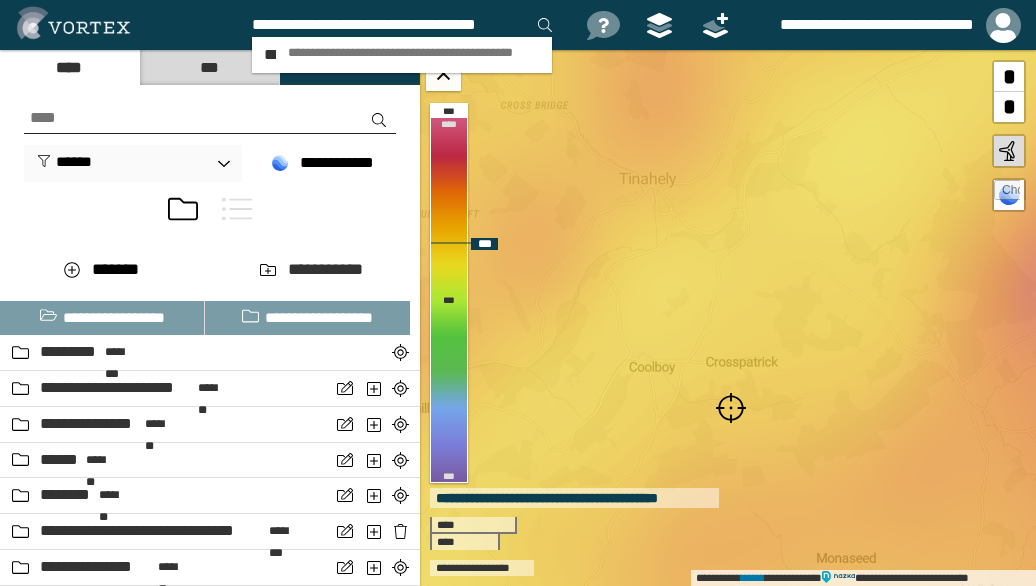 scroll, scrollTop: 0, scrollLeft: 10, axis: horizontal 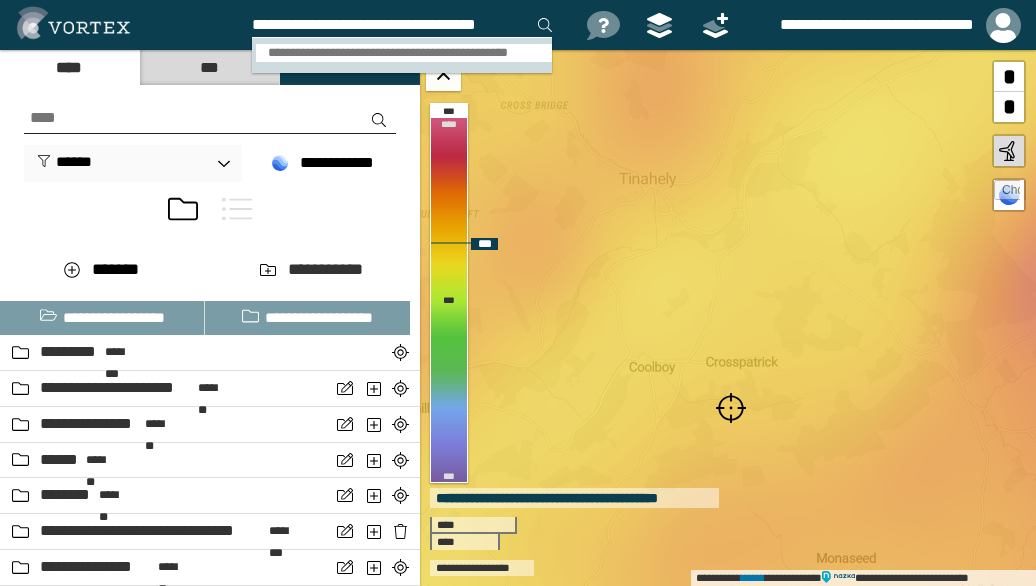 type on "**********" 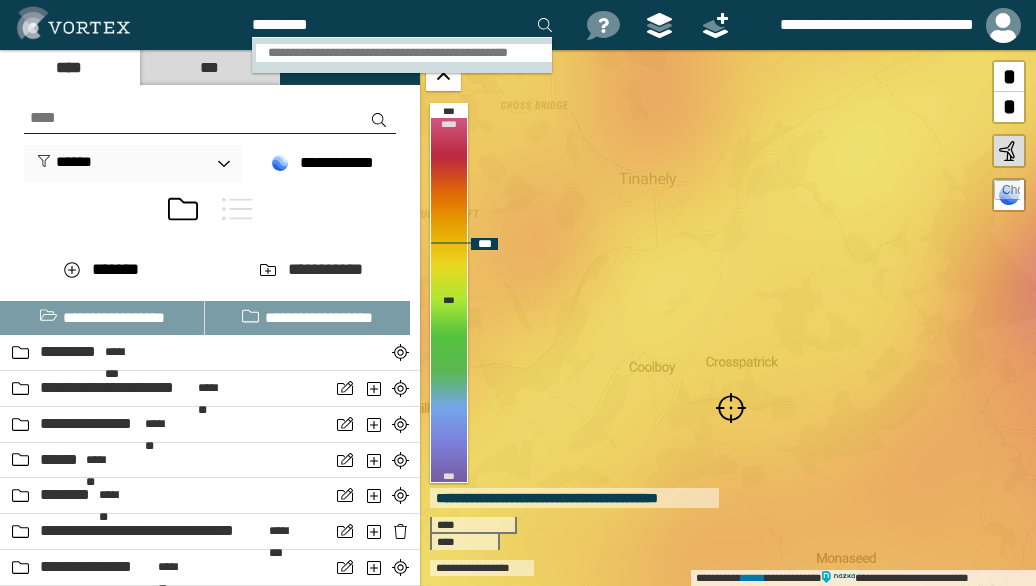 scroll, scrollTop: 0, scrollLeft: 0, axis: both 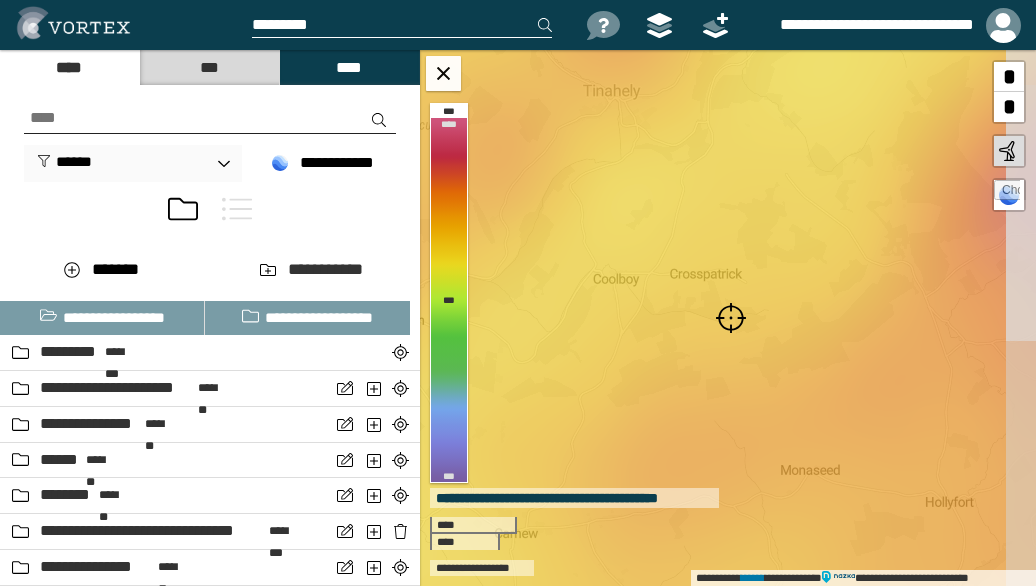 click at bounding box center (731, 318) 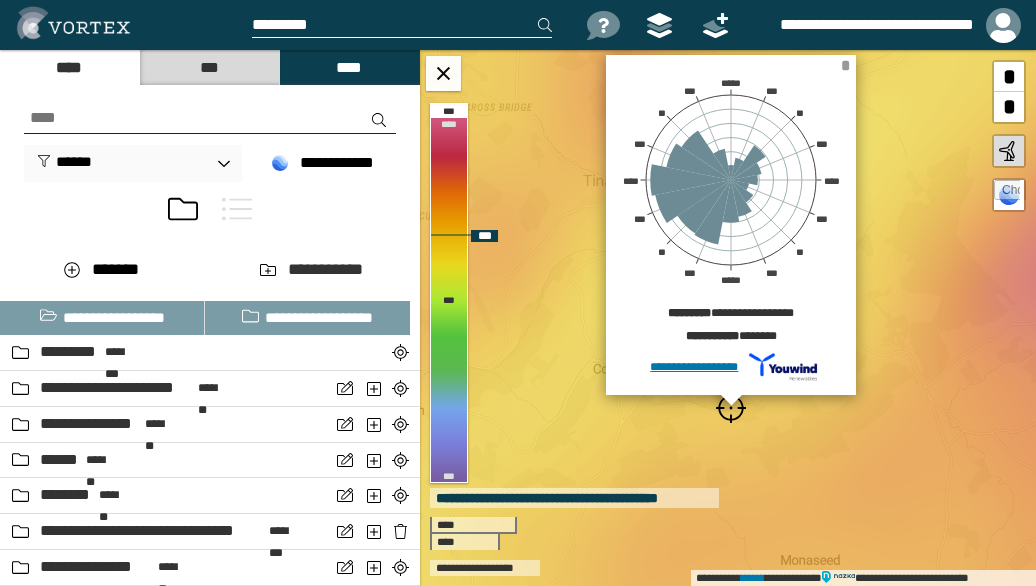click on "*" at bounding box center [845, 65] 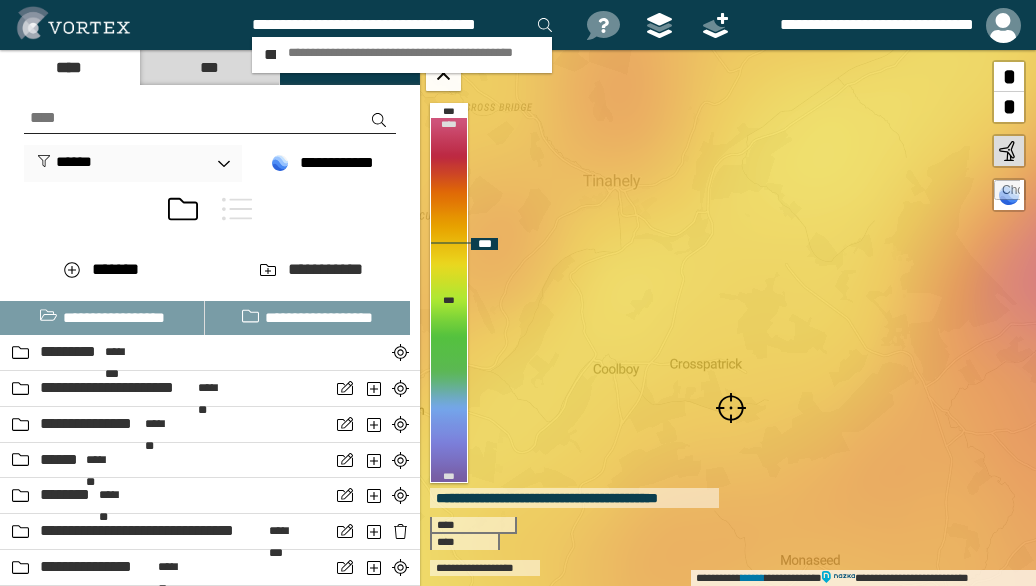 scroll, scrollTop: 0, scrollLeft: 10, axis: horizontal 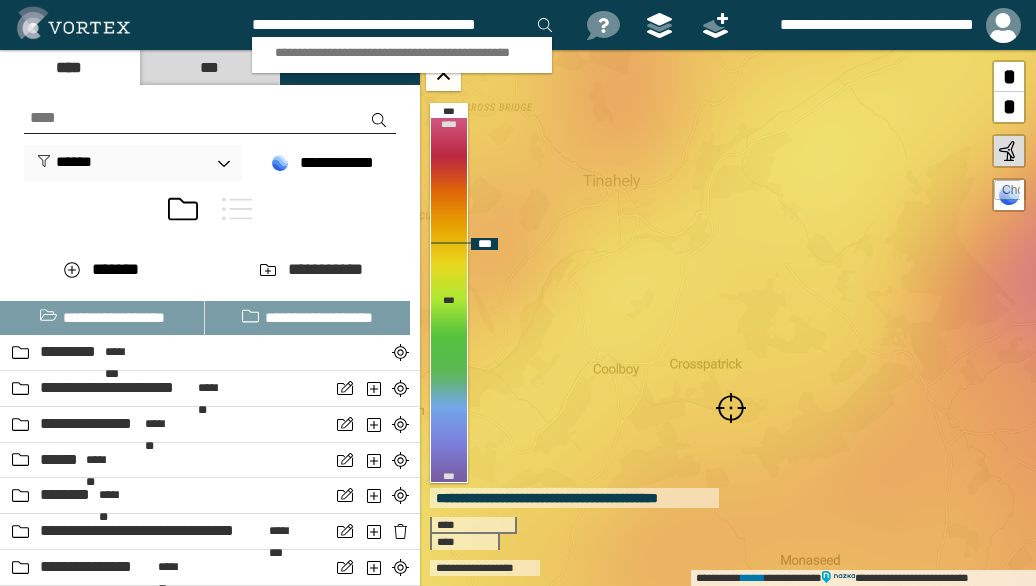 type on "**********" 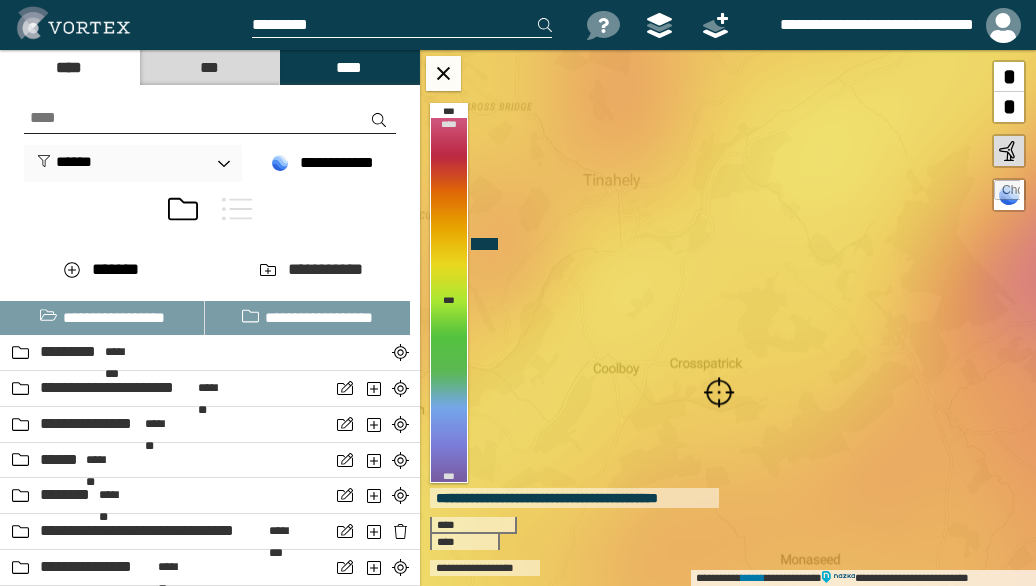 scroll, scrollTop: 0, scrollLeft: 0, axis: both 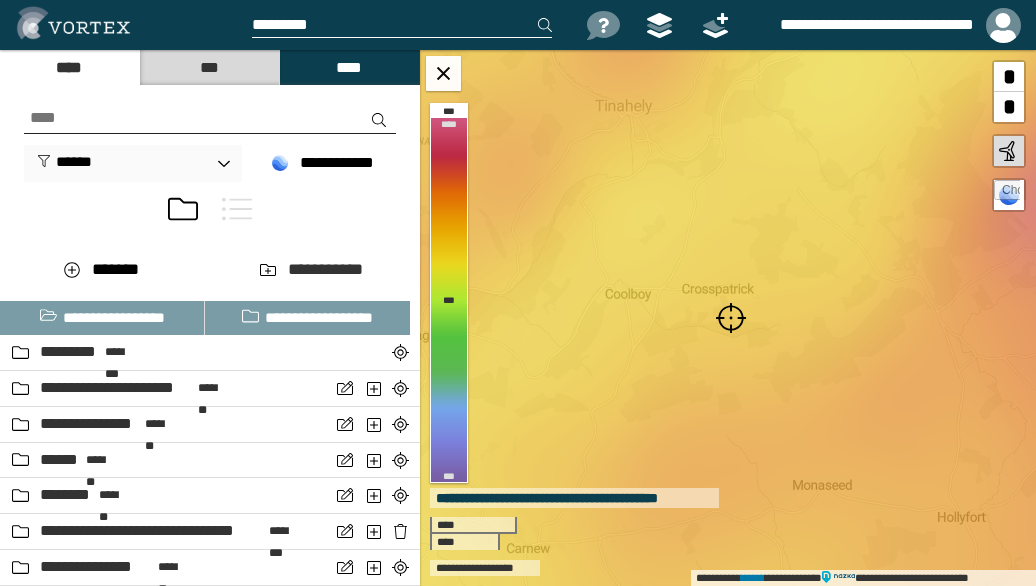 click at bounding box center (731, 318) 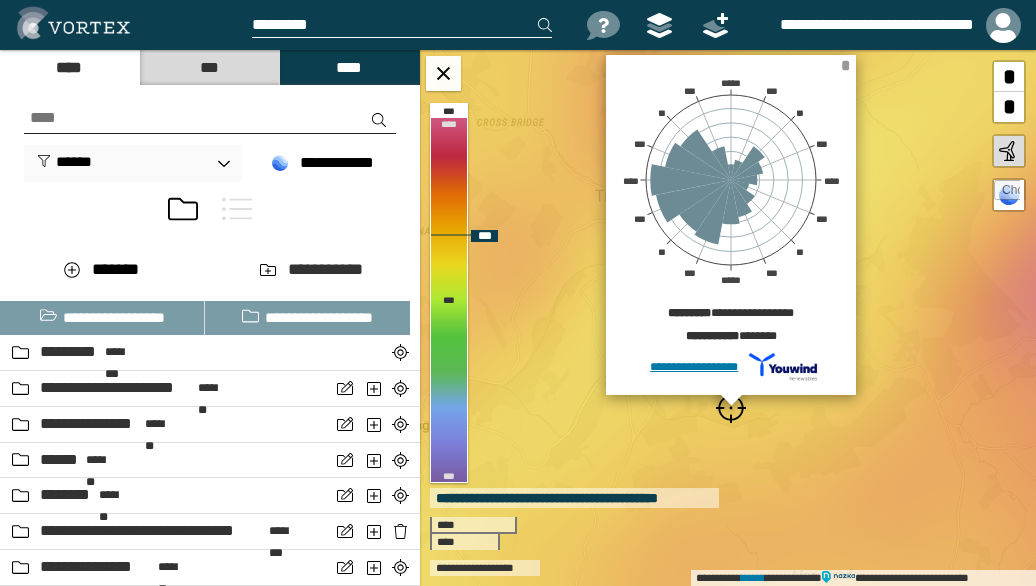 click on "*" at bounding box center (845, 65) 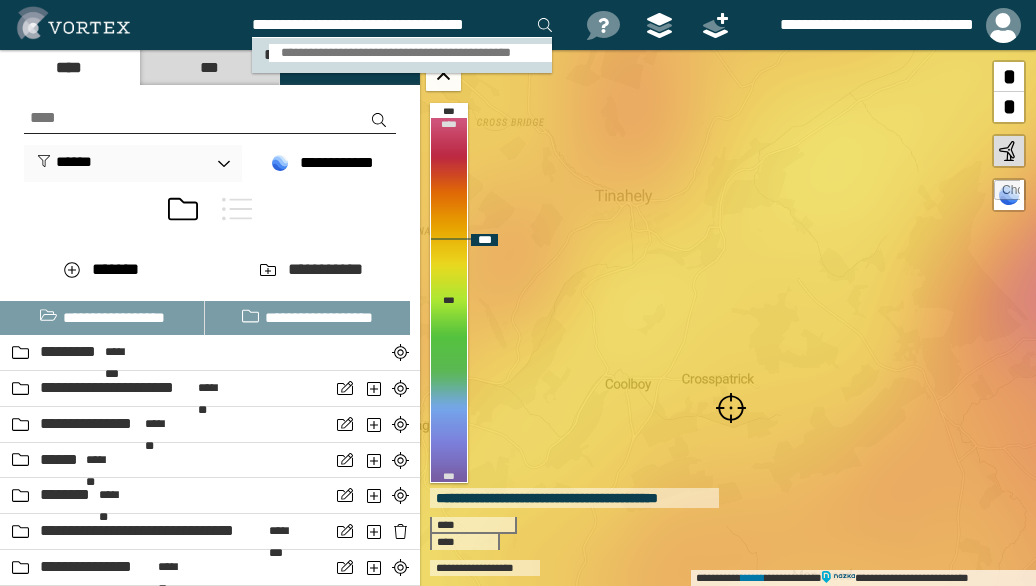 type on "**********" 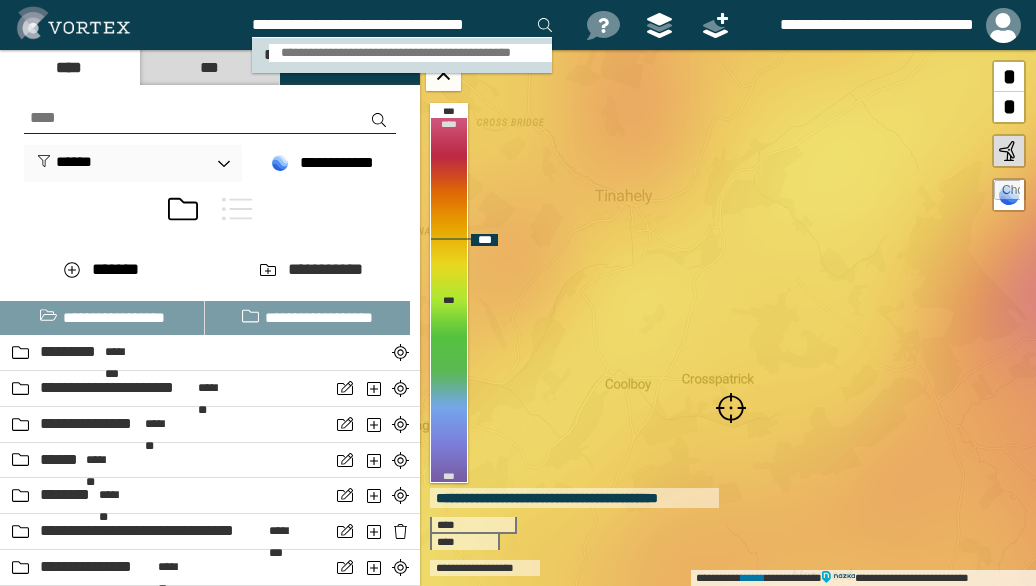 click on "**********" at bounding box center [410, 53] 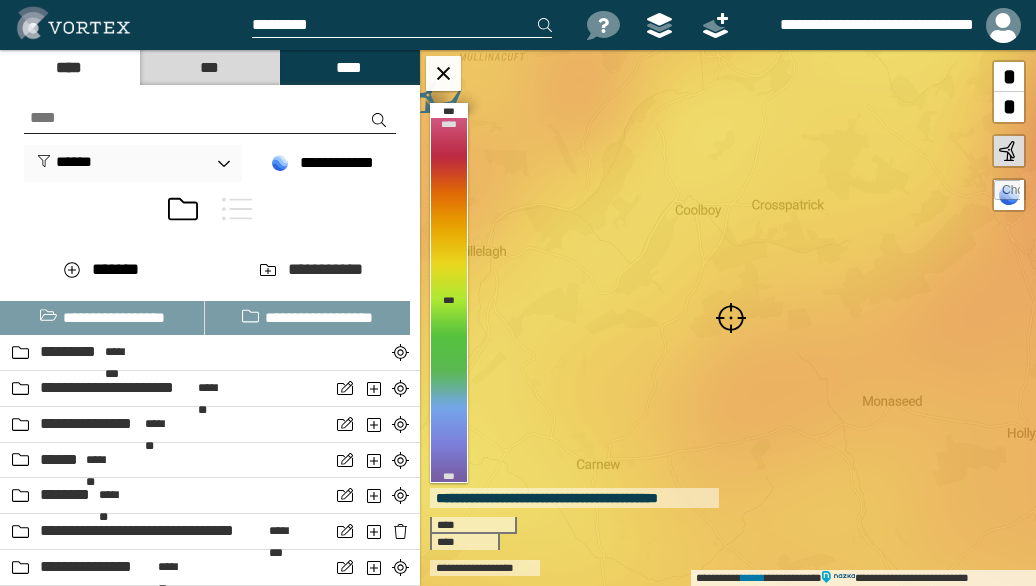 click at bounding box center [731, 318] 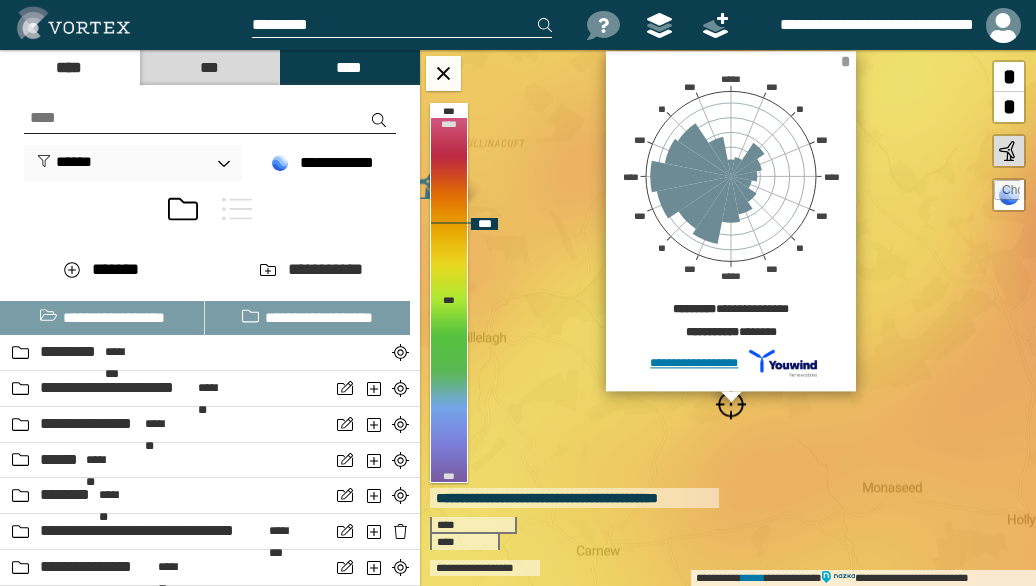 click on "*" at bounding box center (845, 61) 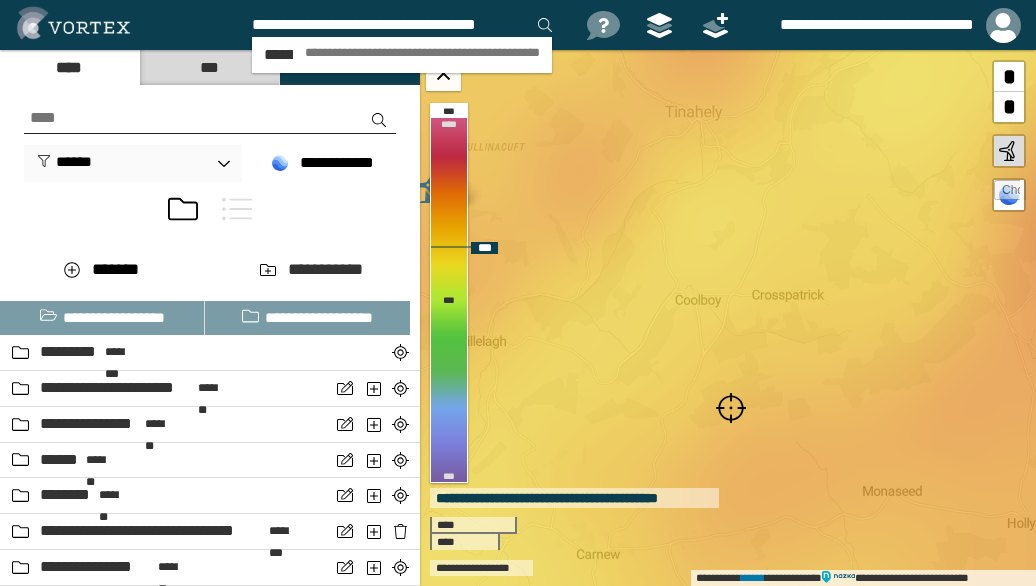 scroll, scrollTop: 0, scrollLeft: 10, axis: horizontal 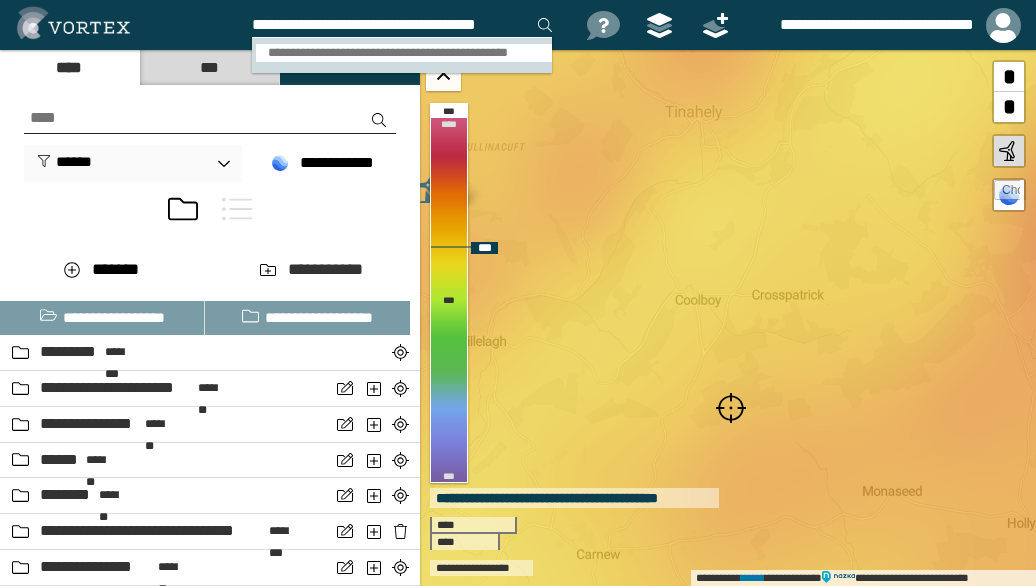 type on "**********" 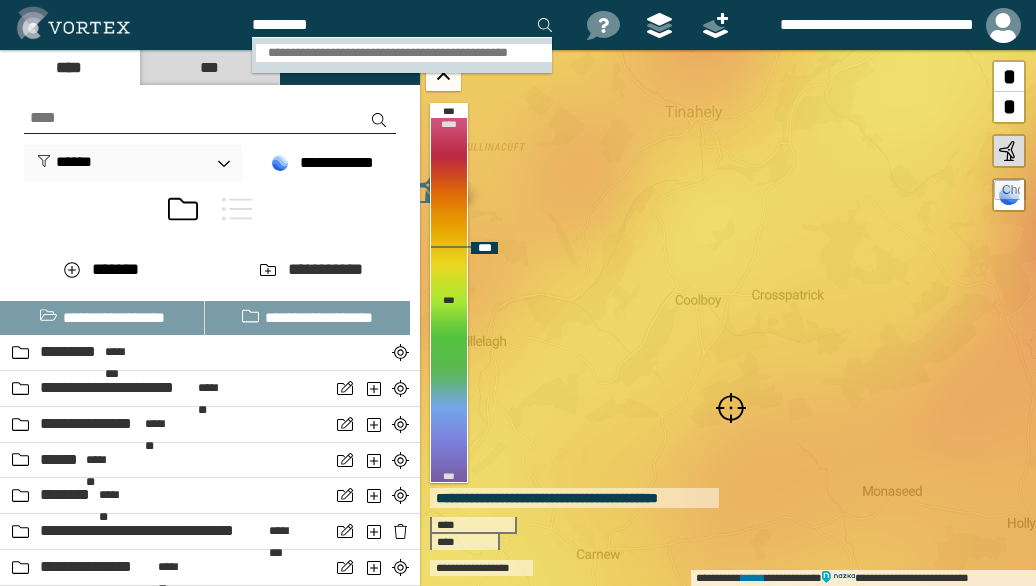 scroll, scrollTop: 0, scrollLeft: 0, axis: both 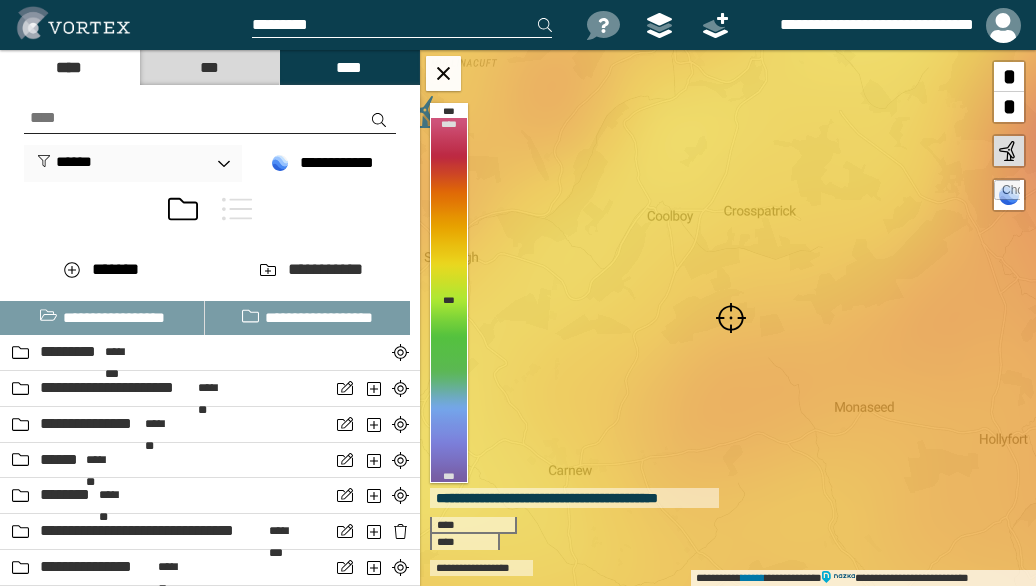 click at bounding box center [731, 318] 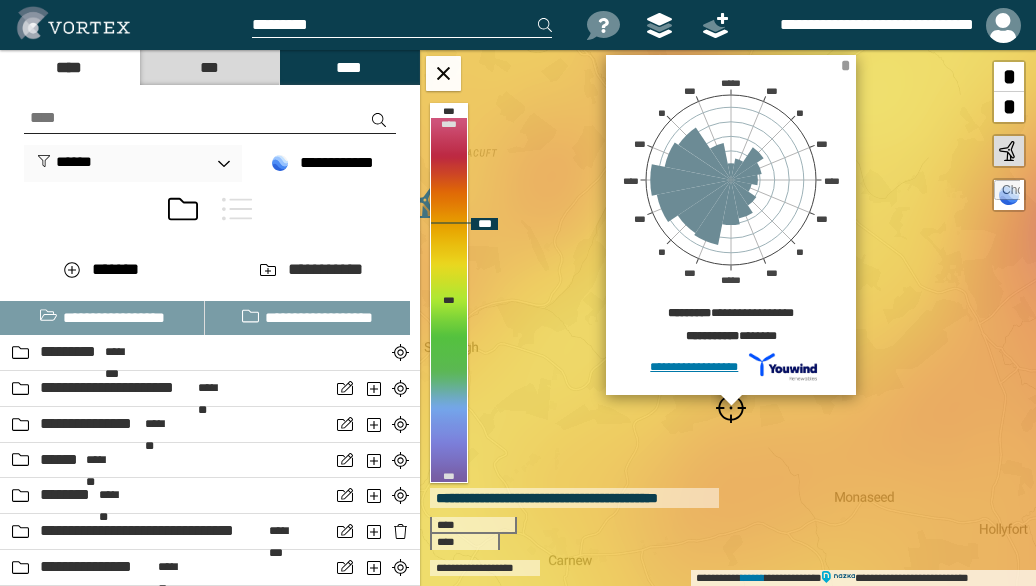 click on "*" at bounding box center [845, 65] 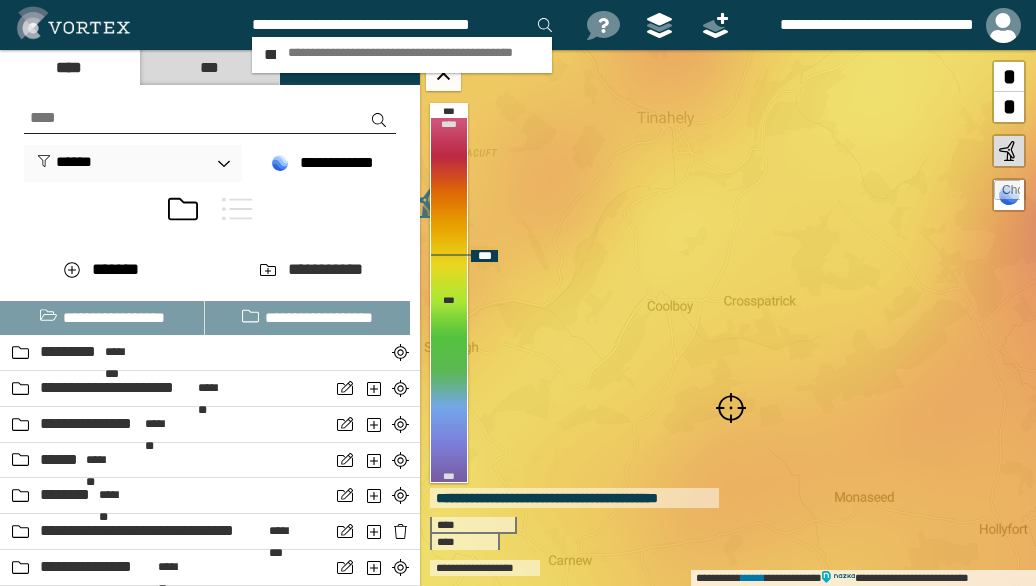 scroll, scrollTop: 0, scrollLeft: 2, axis: horizontal 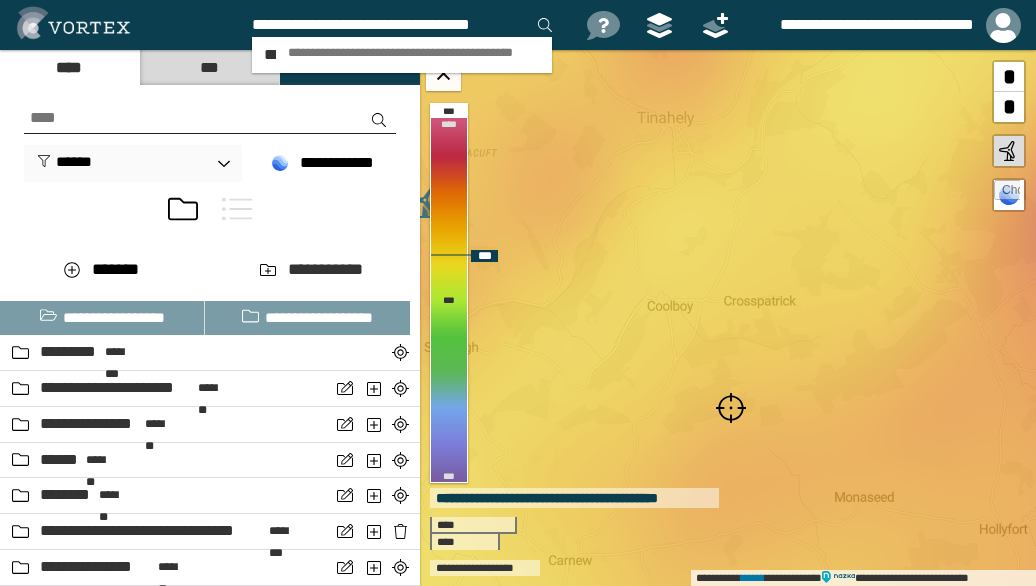 type on "**********" 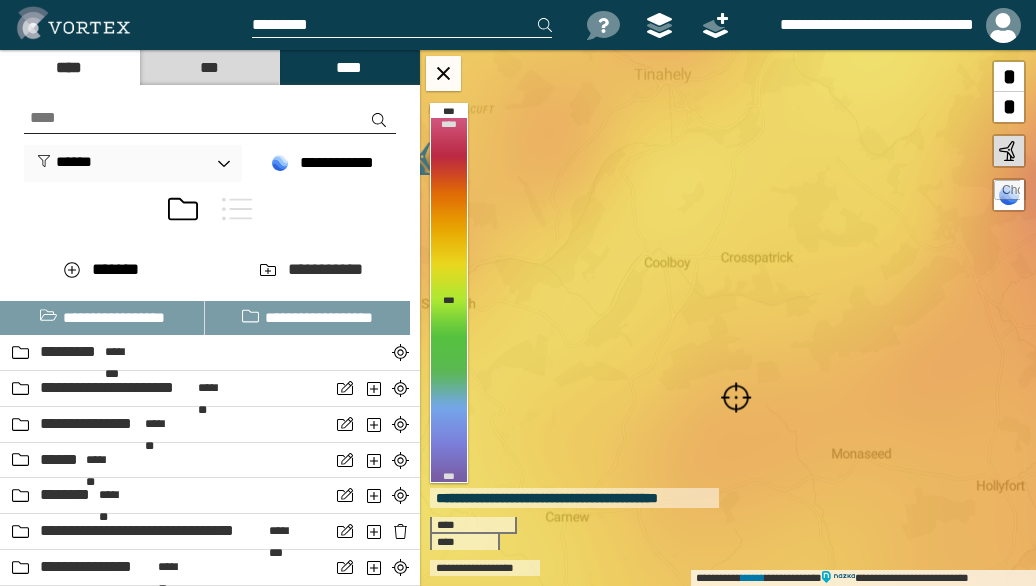 scroll, scrollTop: 0, scrollLeft: 0, axis: both 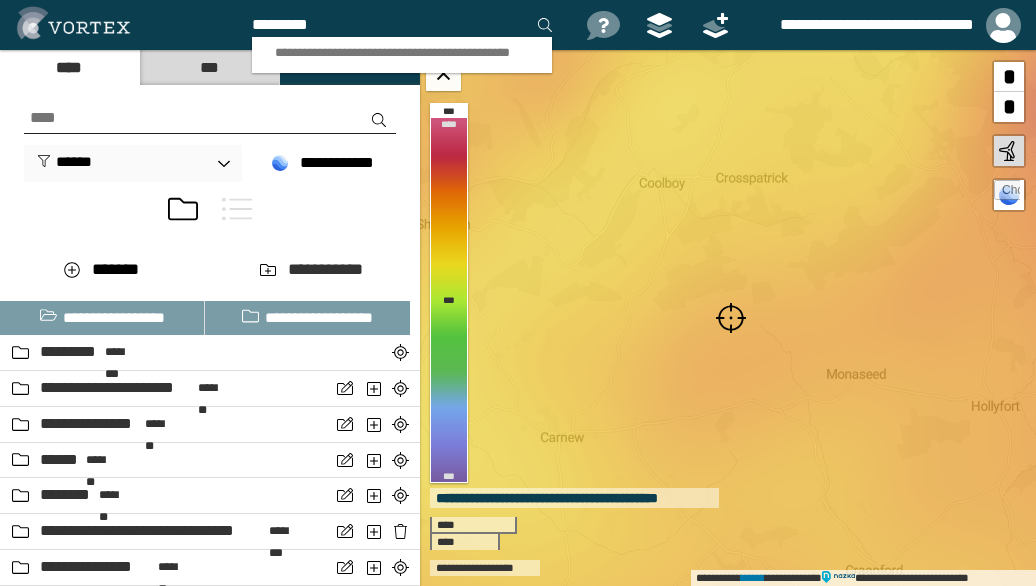 click at bounding box center [731, 318] 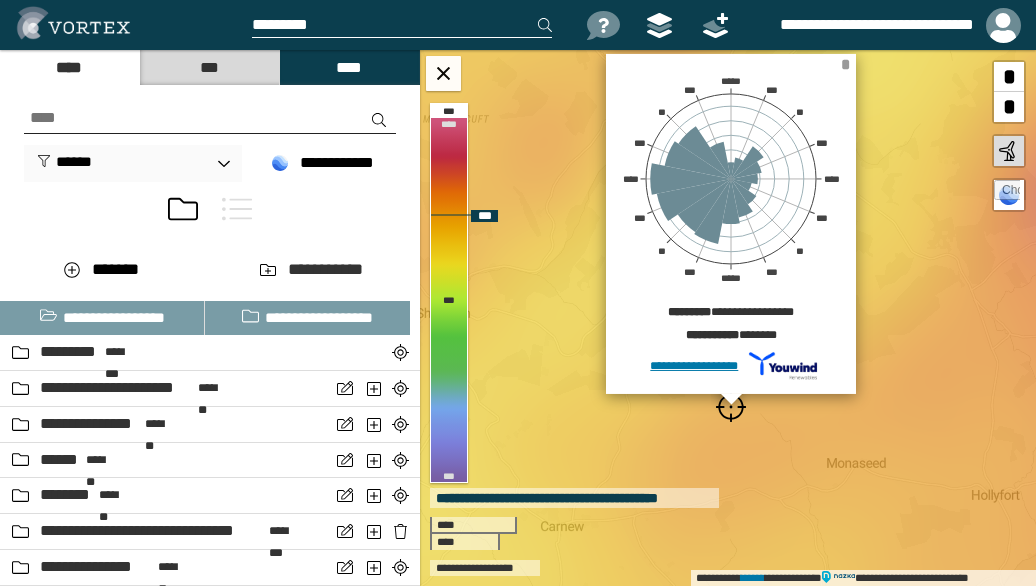 click on "*" at bounding box center (845, 64) 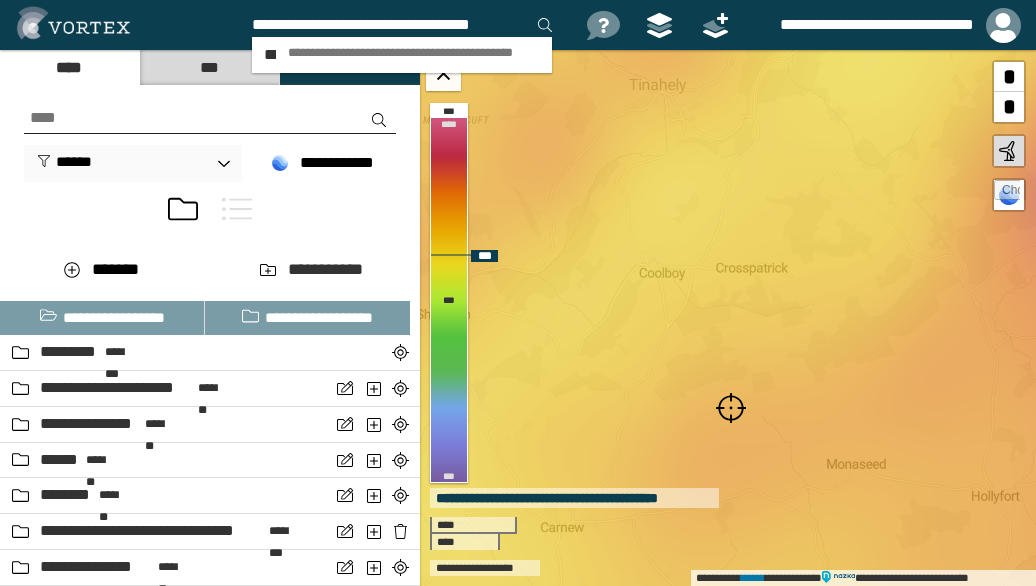 scroll, scrollTop: 0, scrollLeft: 10, axis: horizontal 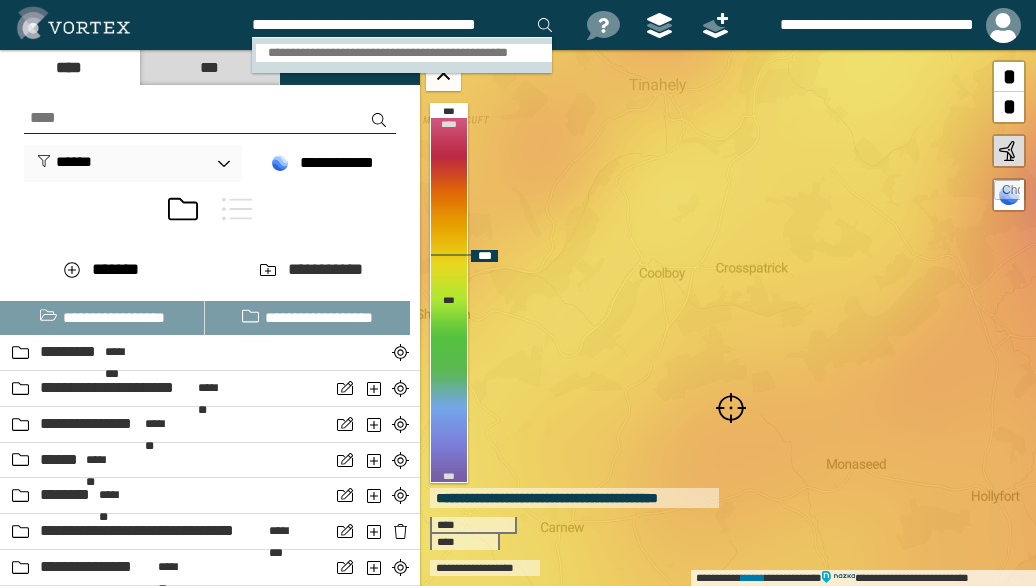 type on "**********" 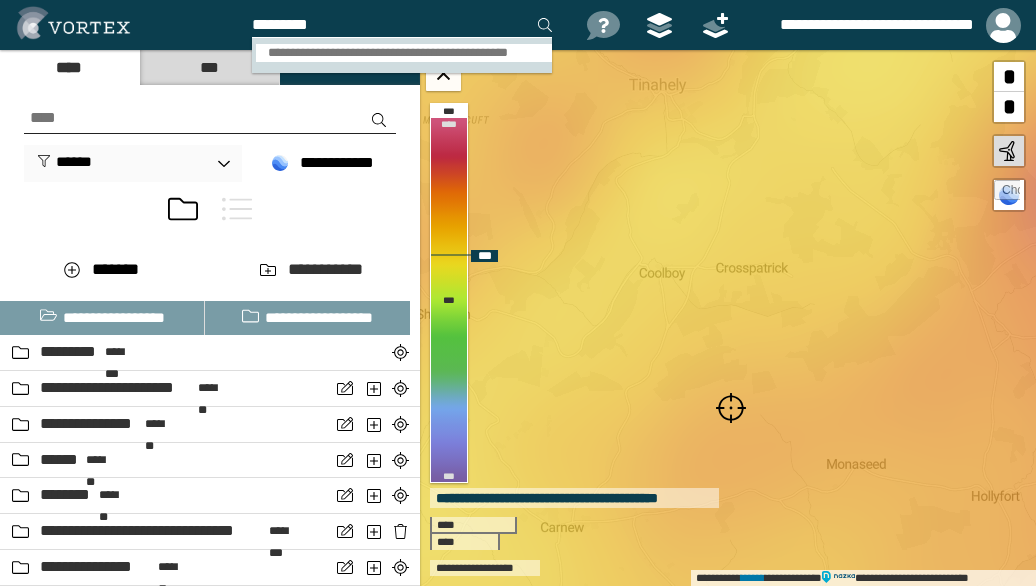 scroll, scrollTop: 0, scrollLeft: 0, axis: both 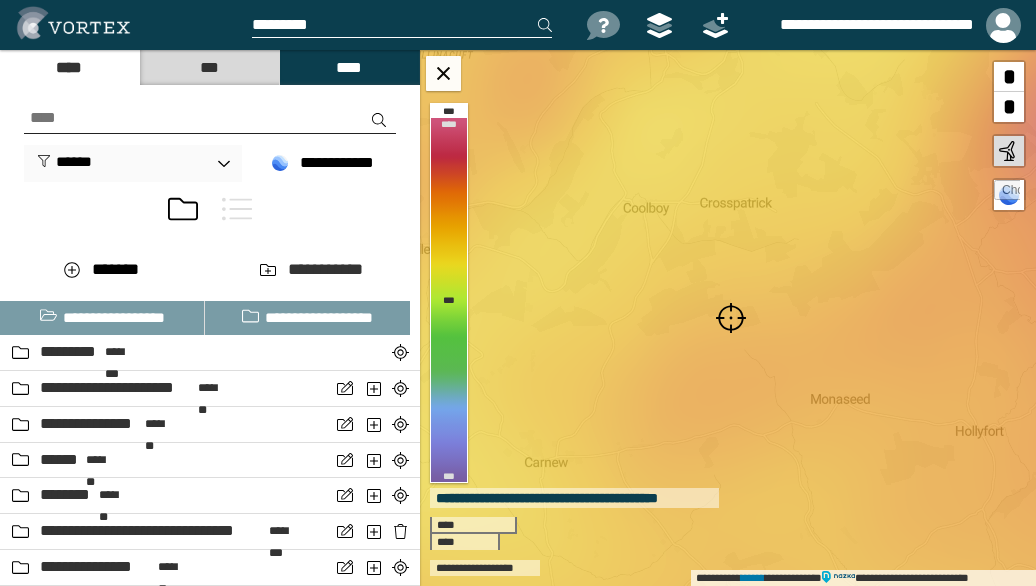 click at bounding box center (731, 318) 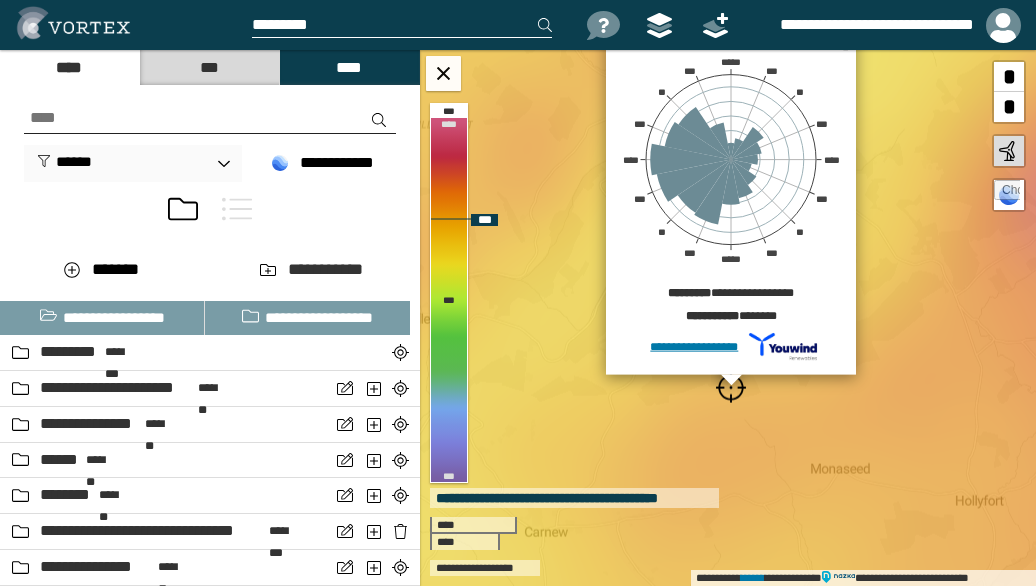click on "*" at bounding box center [845, 45] 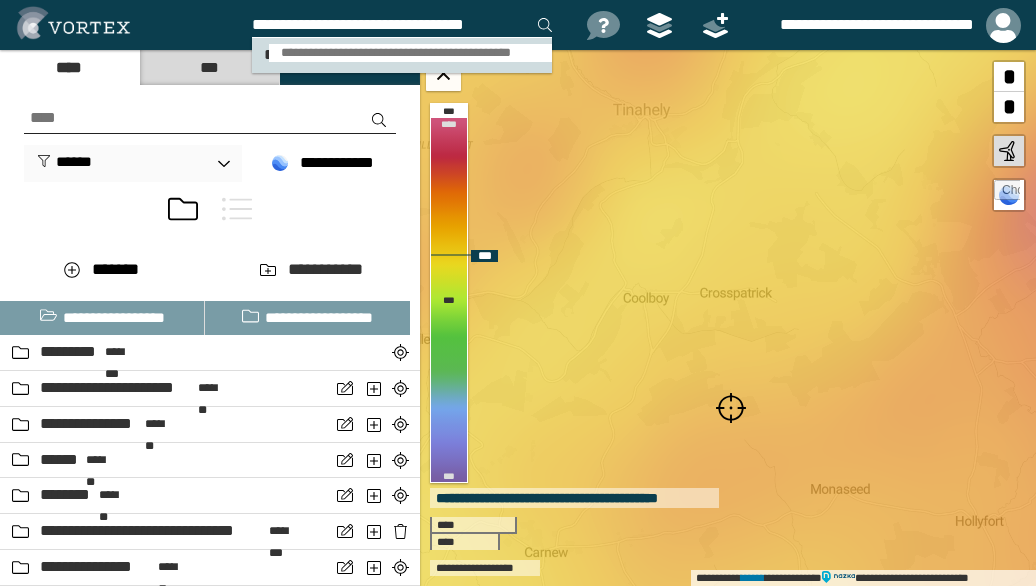 type on "**********" 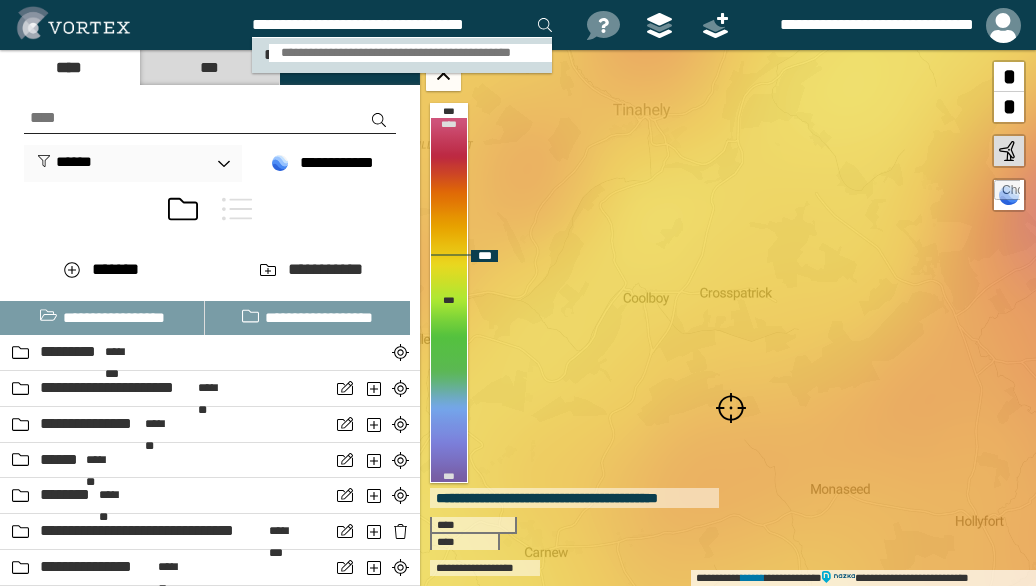 click on "**********" at bounding box center [410, 53] 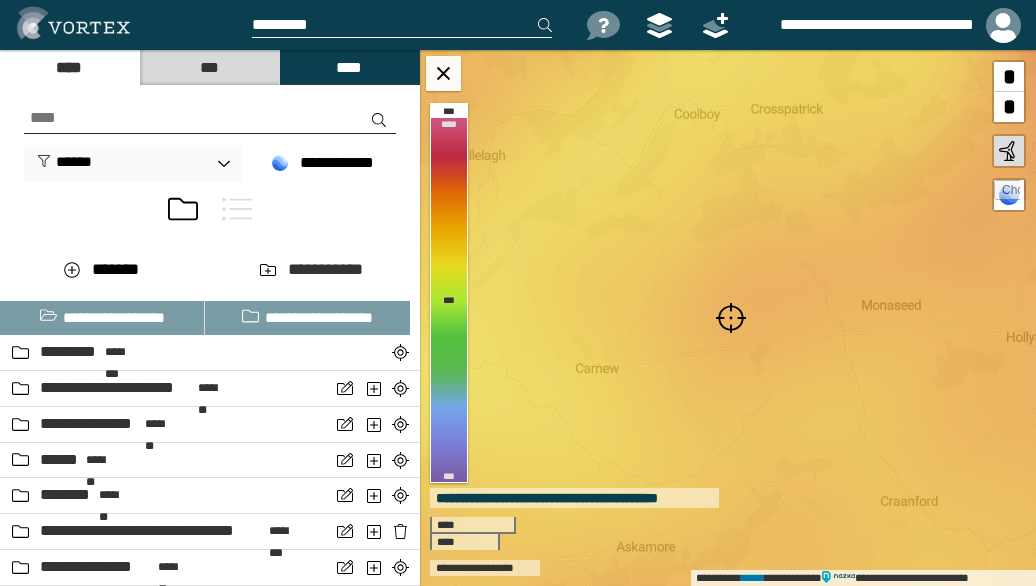click at bounding box center (731, 318) 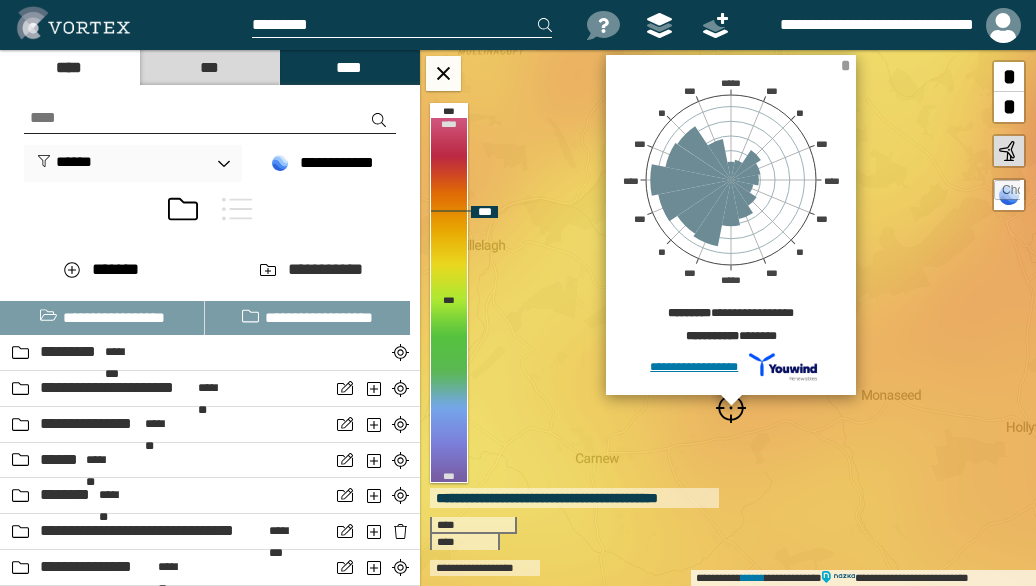 click on "*" at bounding box center [845, 65] 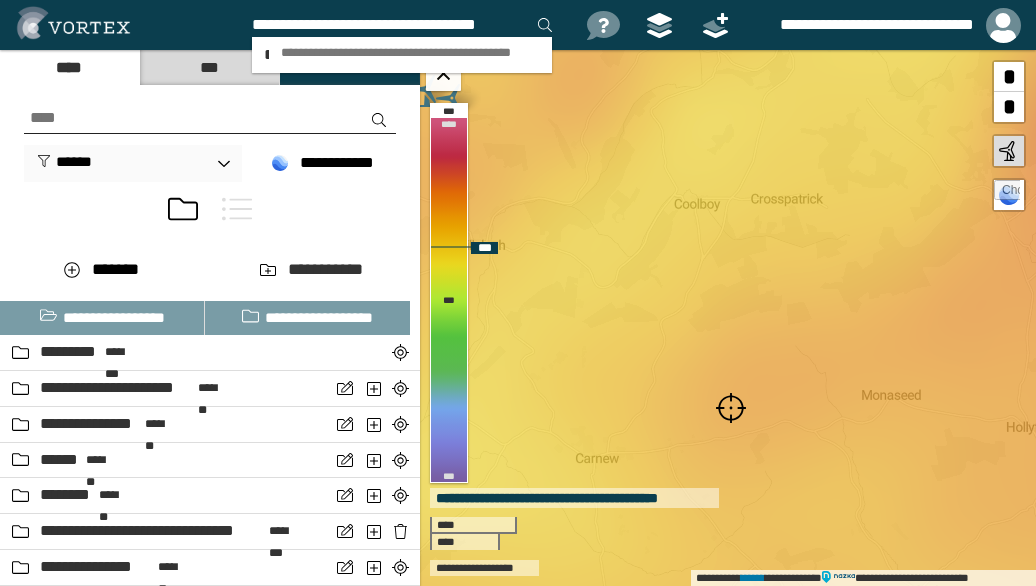 scroll, scrollTop: 0, scrollLeft: 10, axis: horizontal 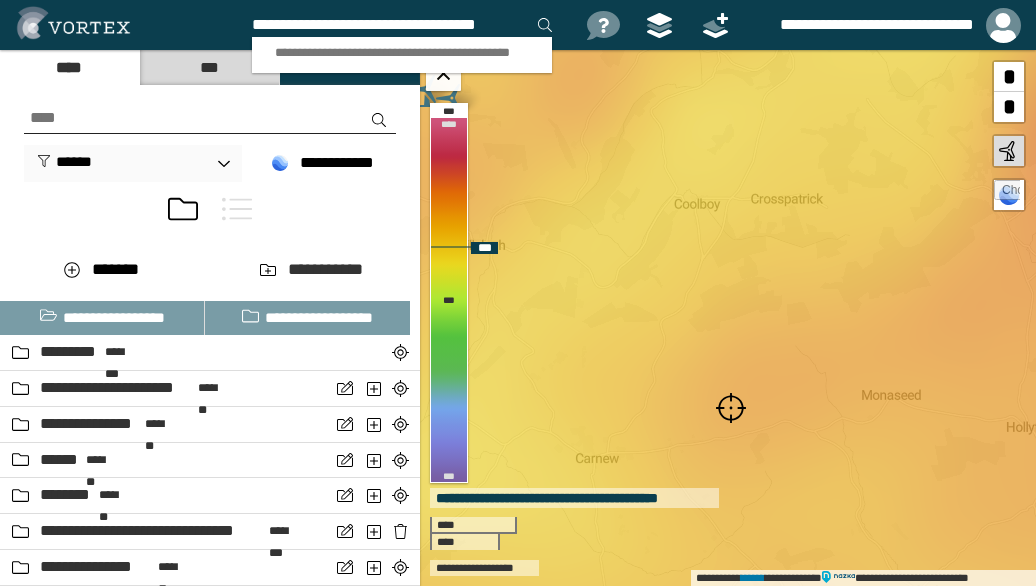 type on "**********" 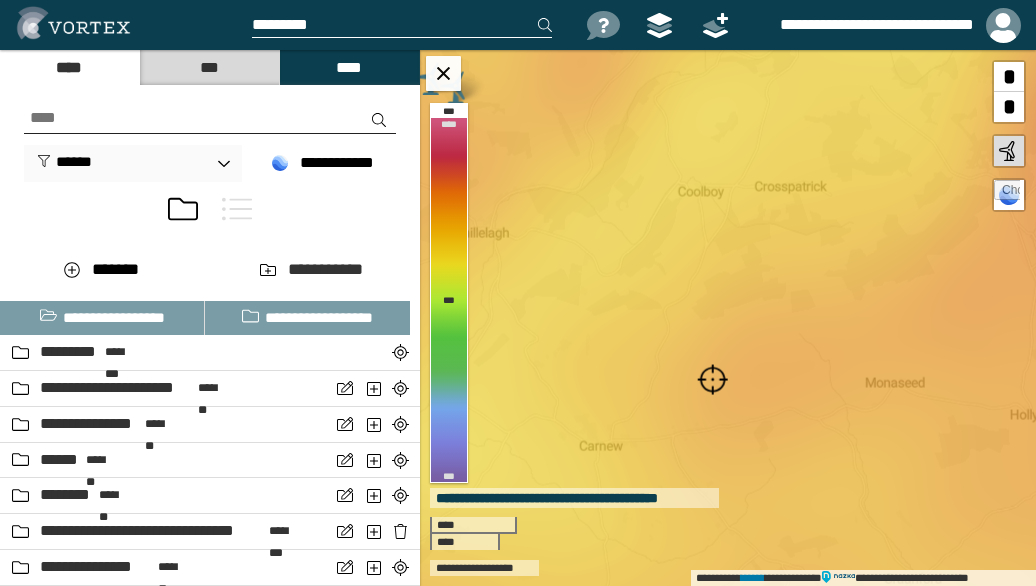 scroll, scrollTop: 0, scrollLeft: 0, axis: both 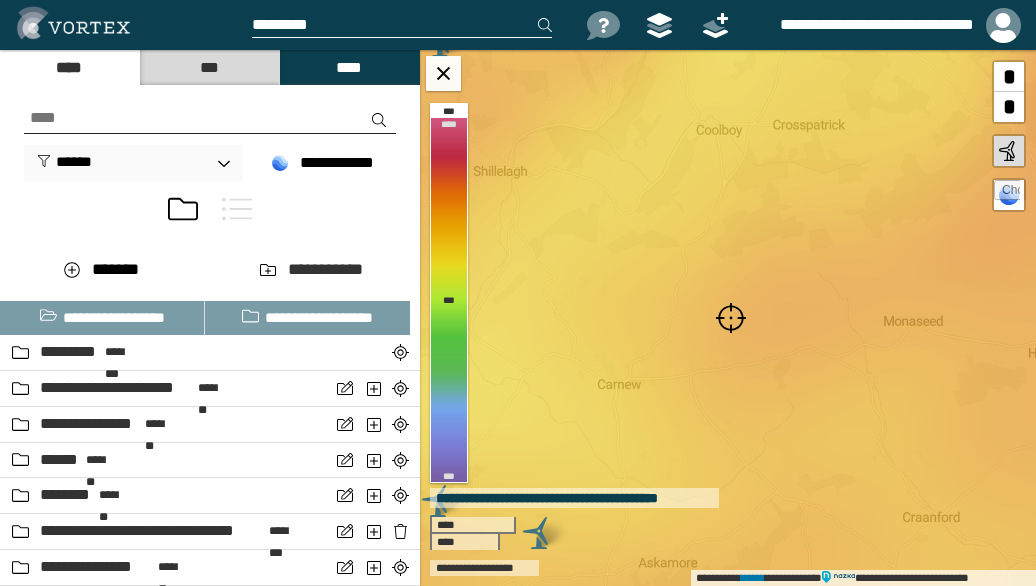 click at bounding box center (731, 318) 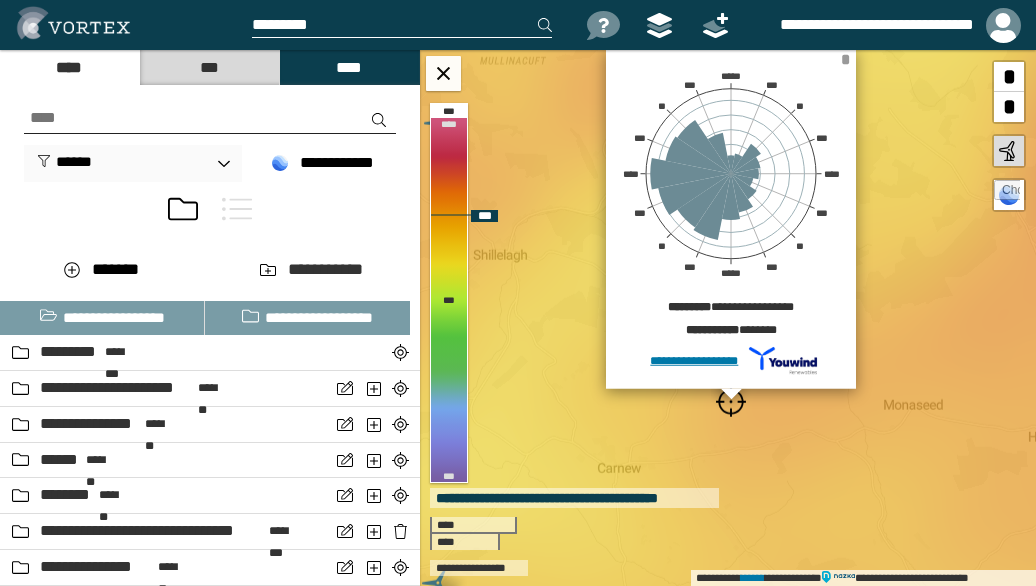 click on "*" at bounding box center [845, 59] 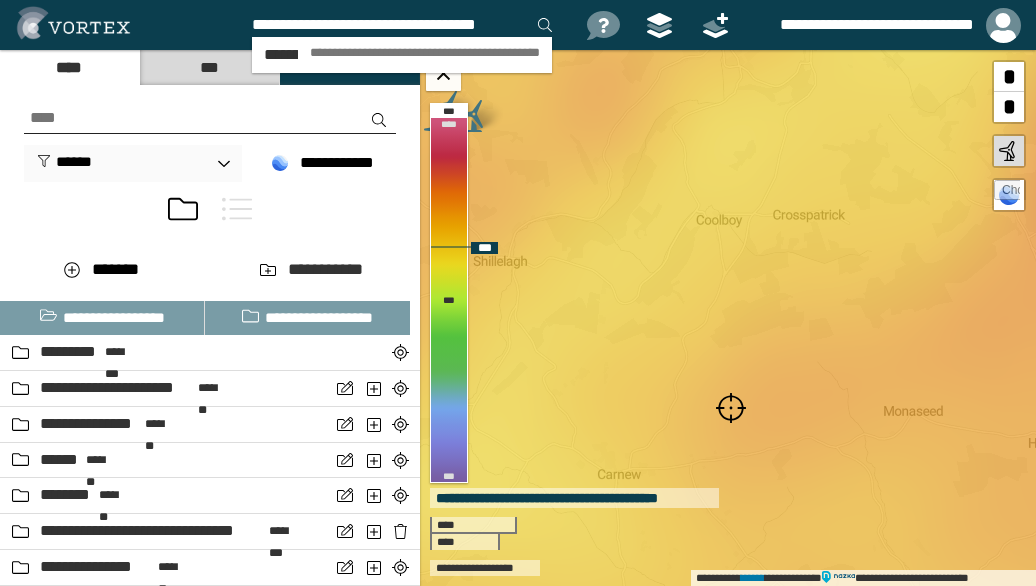 scroll, scrollTop: 0, scrollLeft: 10, axis: horizontal 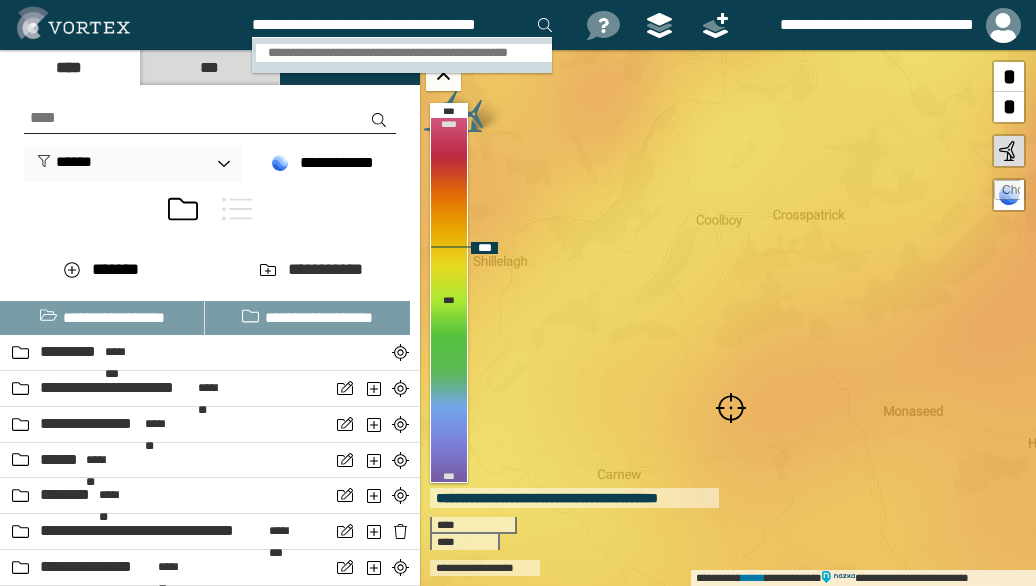 type on "**********" 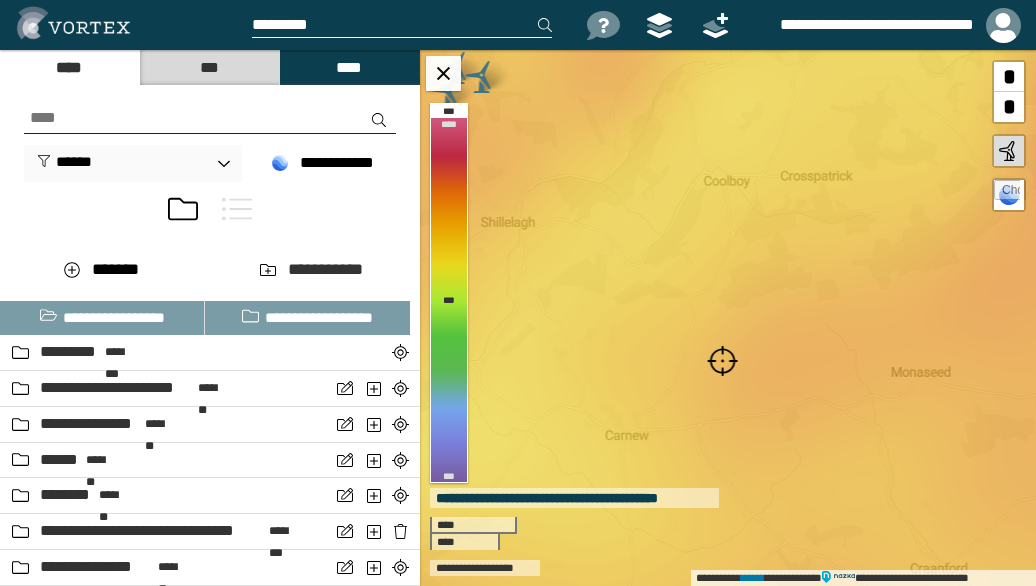 scroll, scrollTop: 0, scrollLeft: 0, axis: both 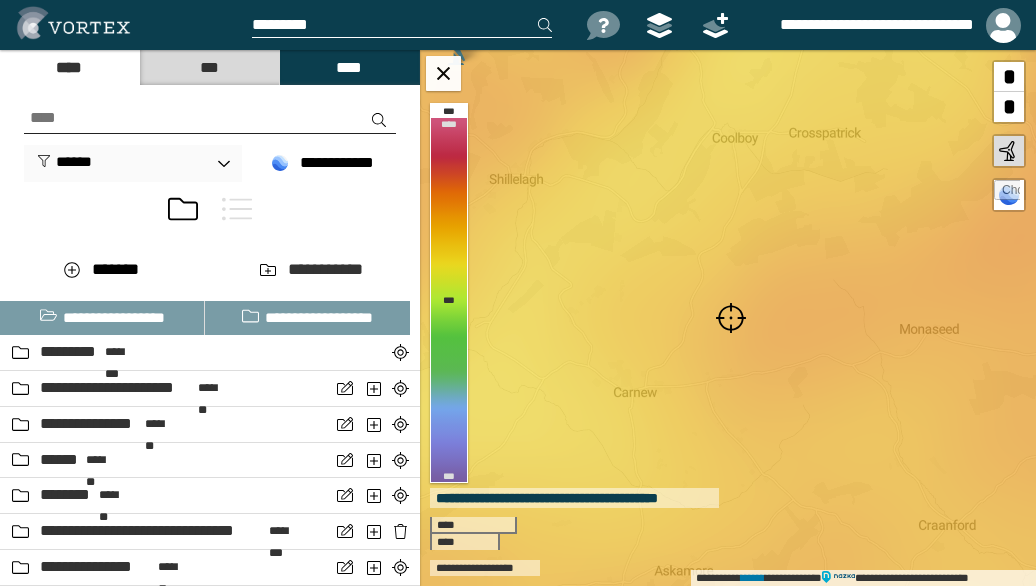 click at bounding box center (731, 318) 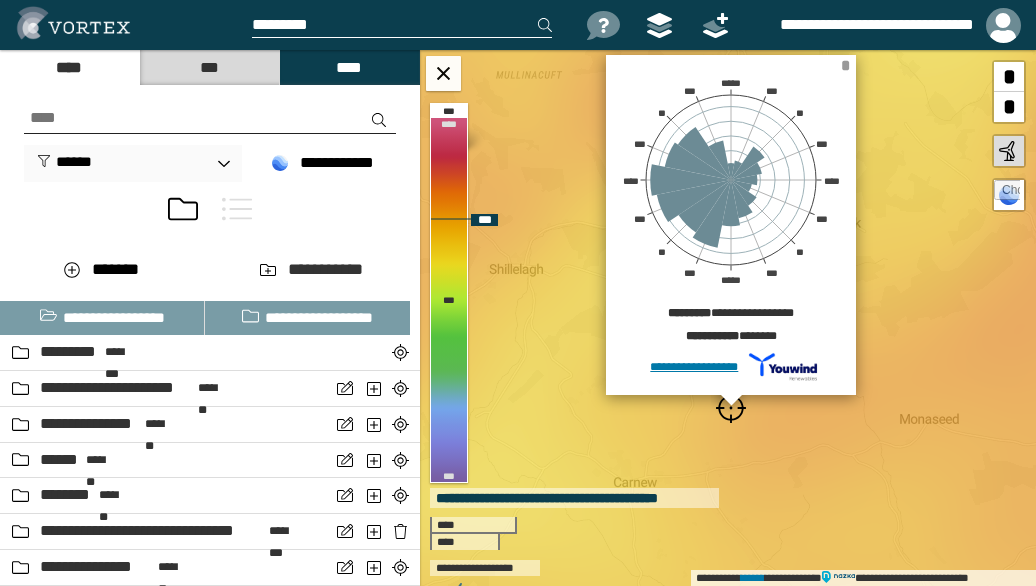 click on "*" at bounding box center [845, 65] 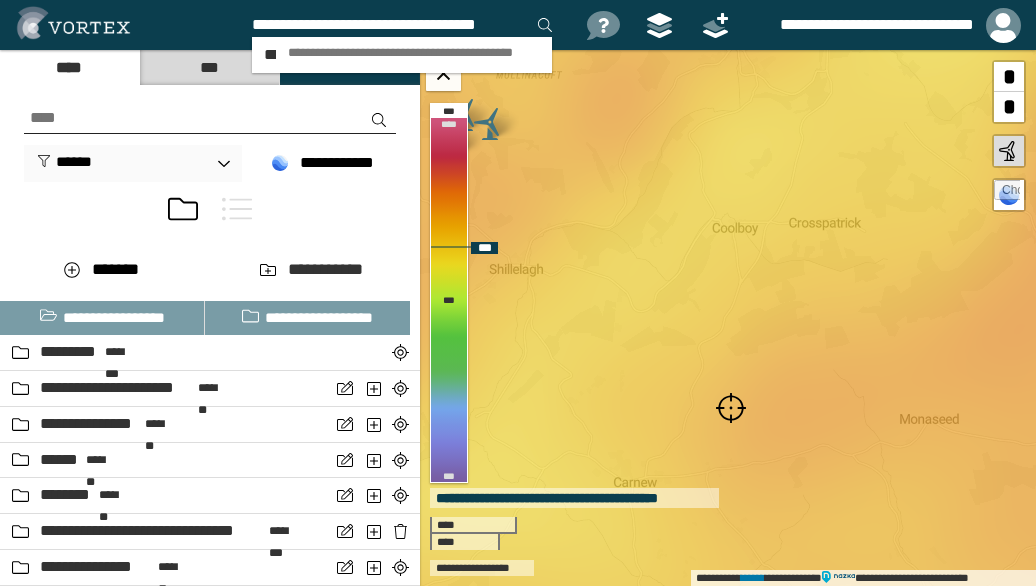 scroll, scrollTop: 0, scrollLeft: 10, axis: horizontal 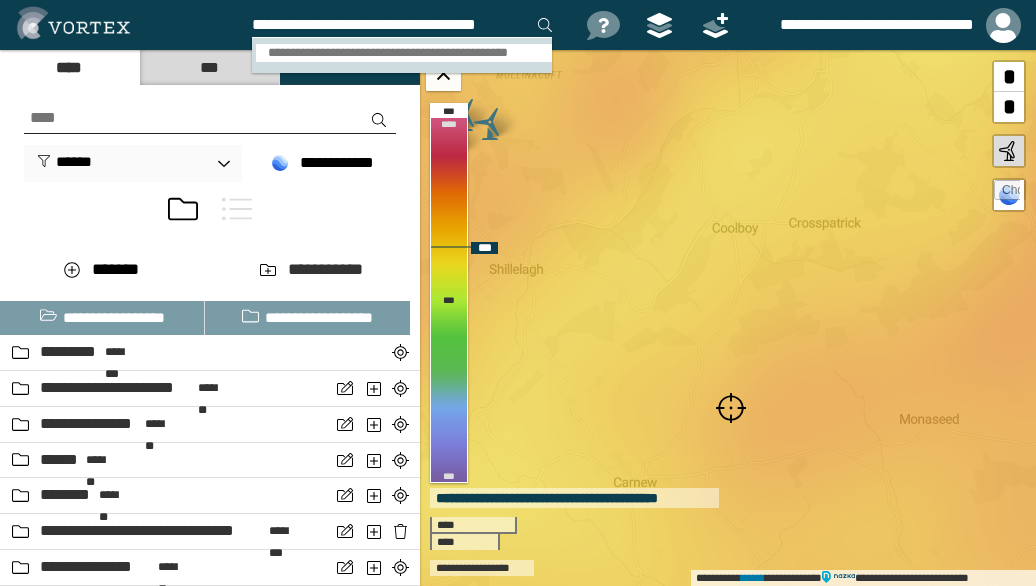 type on "**********" 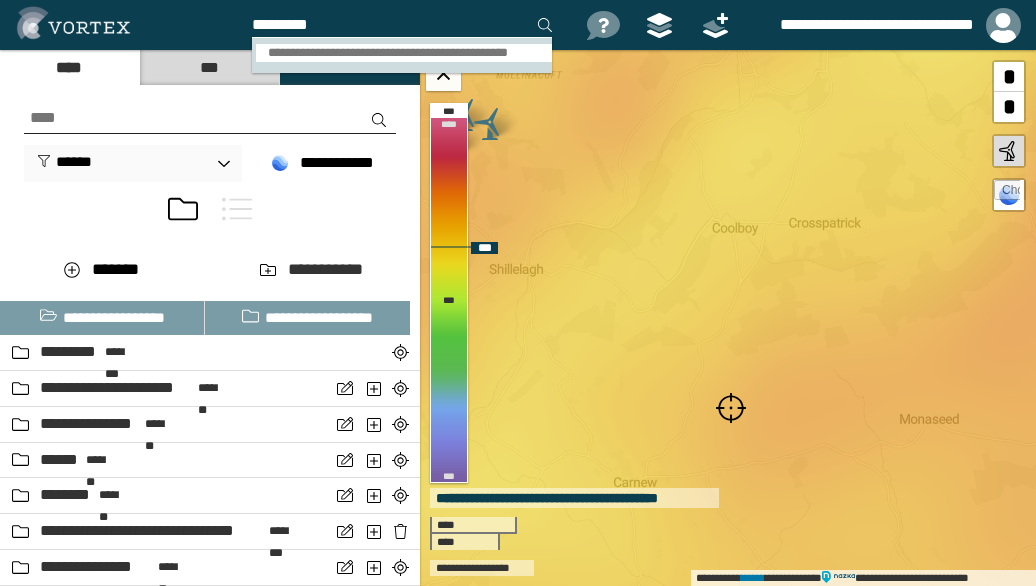 scroll, scrollTop: 0, scrollLeft: 0, axis: both 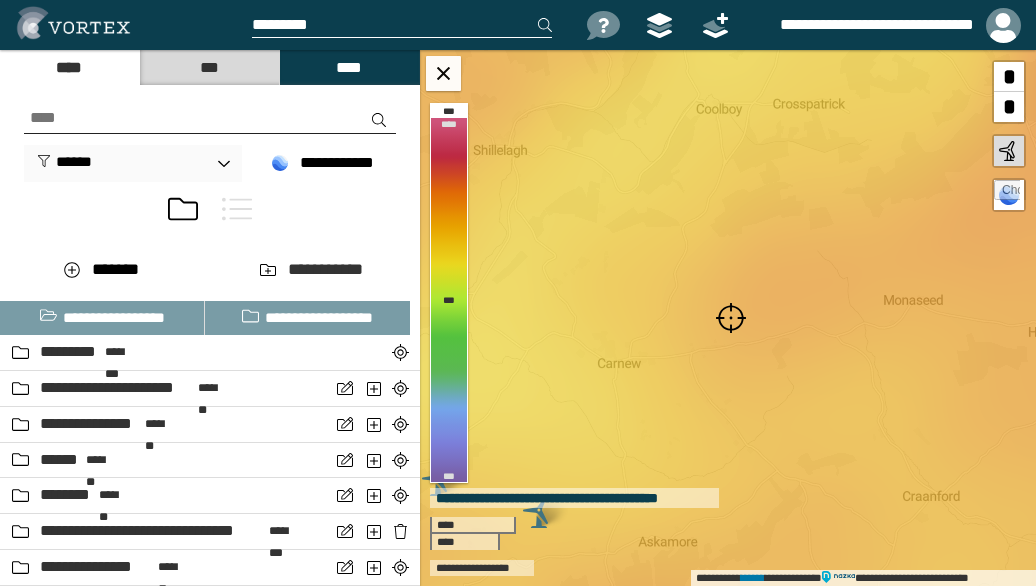 click at bounding box center (731, 318) 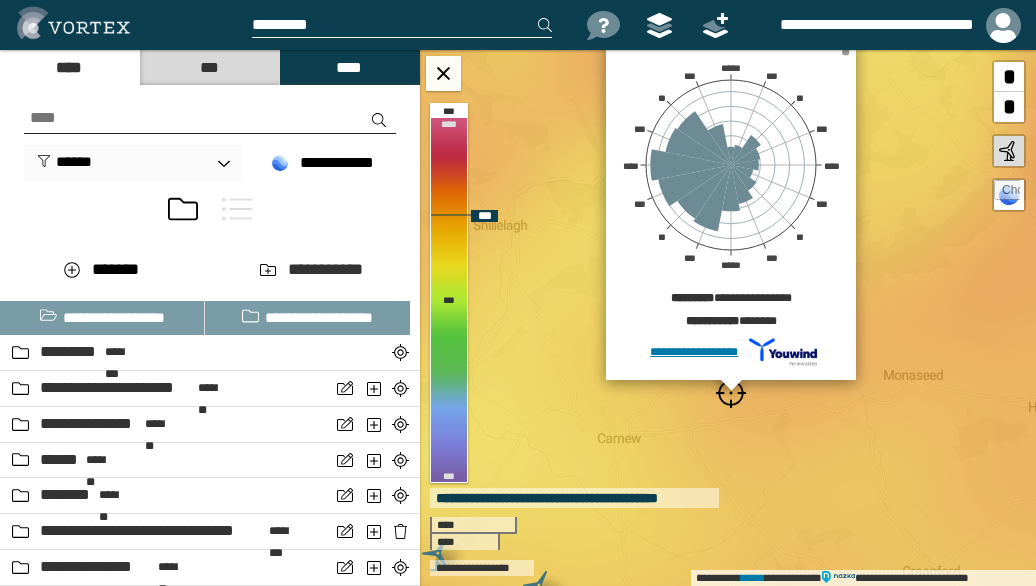 click on "*" at bounding box center [845, 50] 